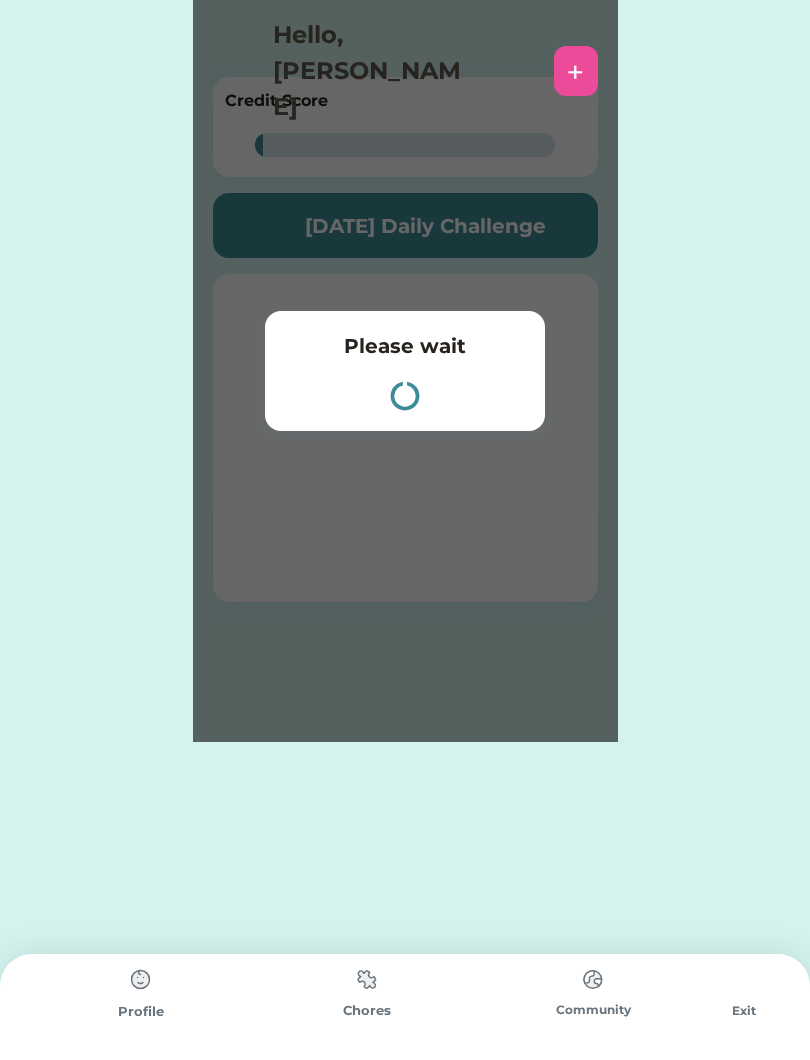 scroll, scrollTop: 0, scrollLeft: 0, axis: both 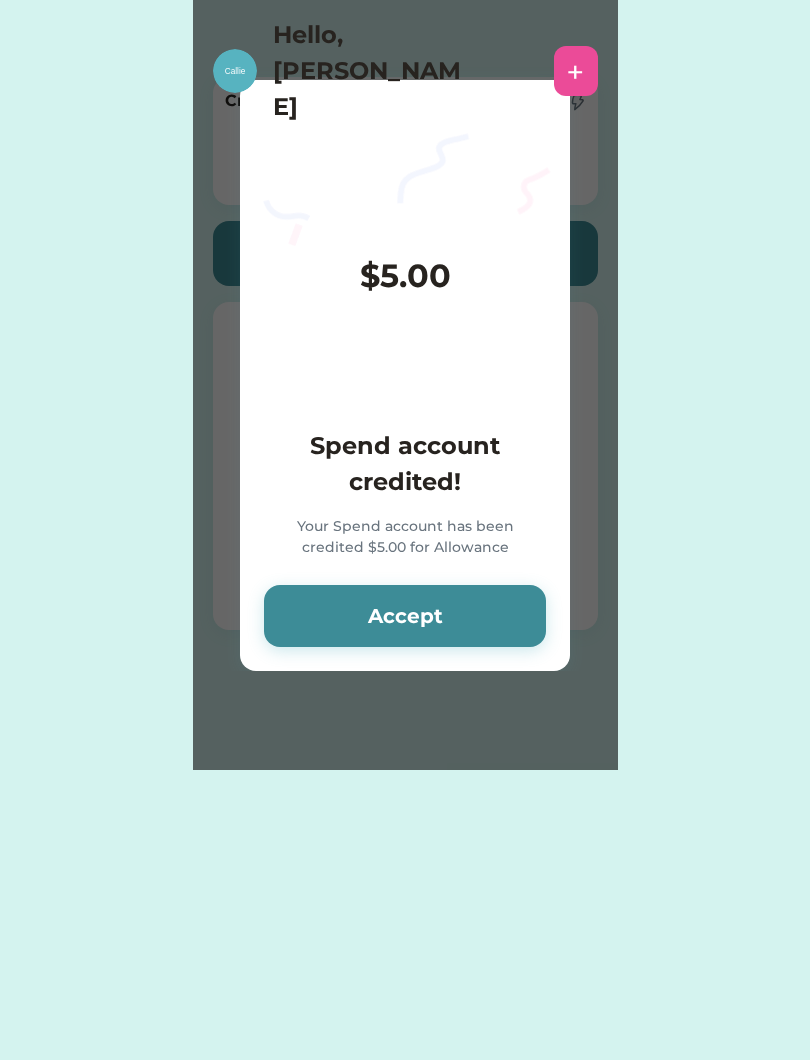 click on "Accept" at bounding box center [405, 616] 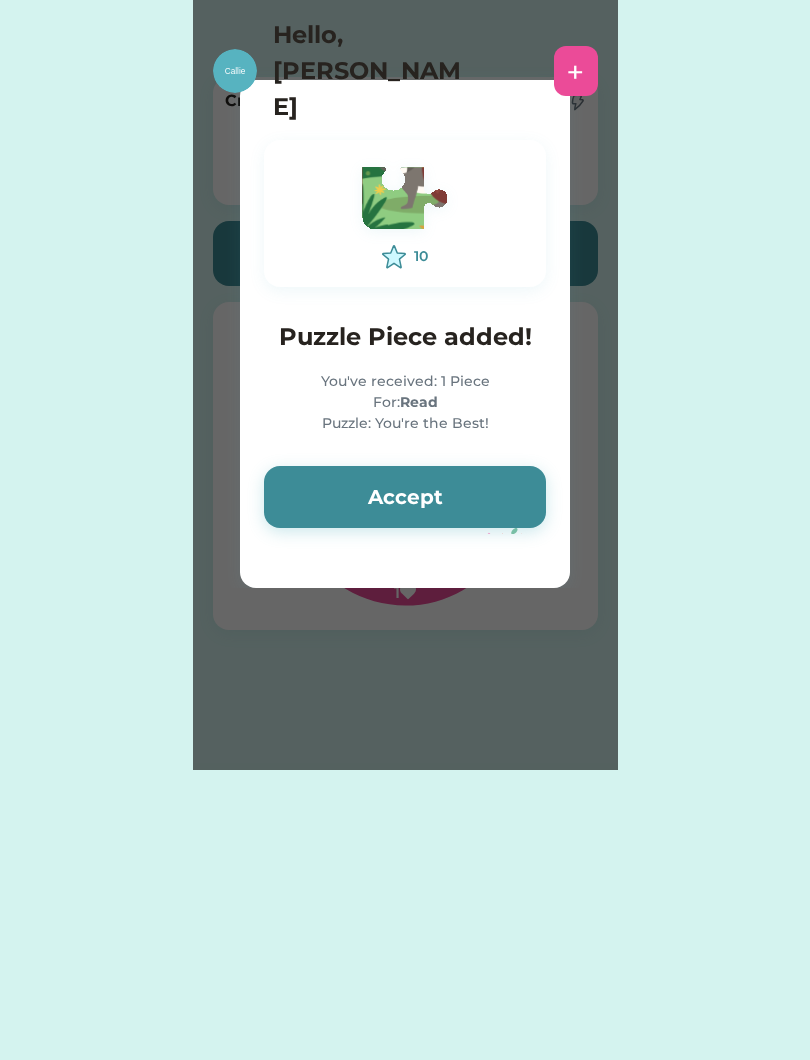 click on "Accept" at bounding box center (405, 497) 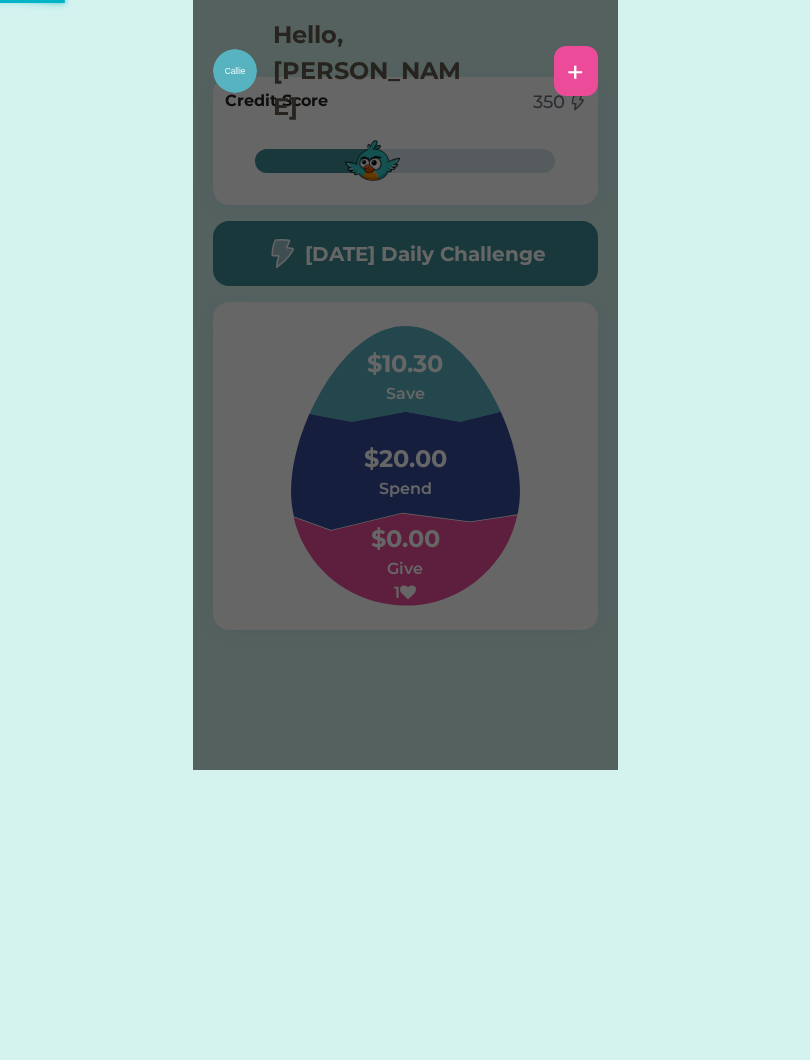 click on "Please wait $  account credited! Your  account has been credited $ Accept 10 Puzzle Piece added!  You've received: 1 Piece
For:  Read Puzzle: You're the Best! Accept" at bounding box center [405, 385] 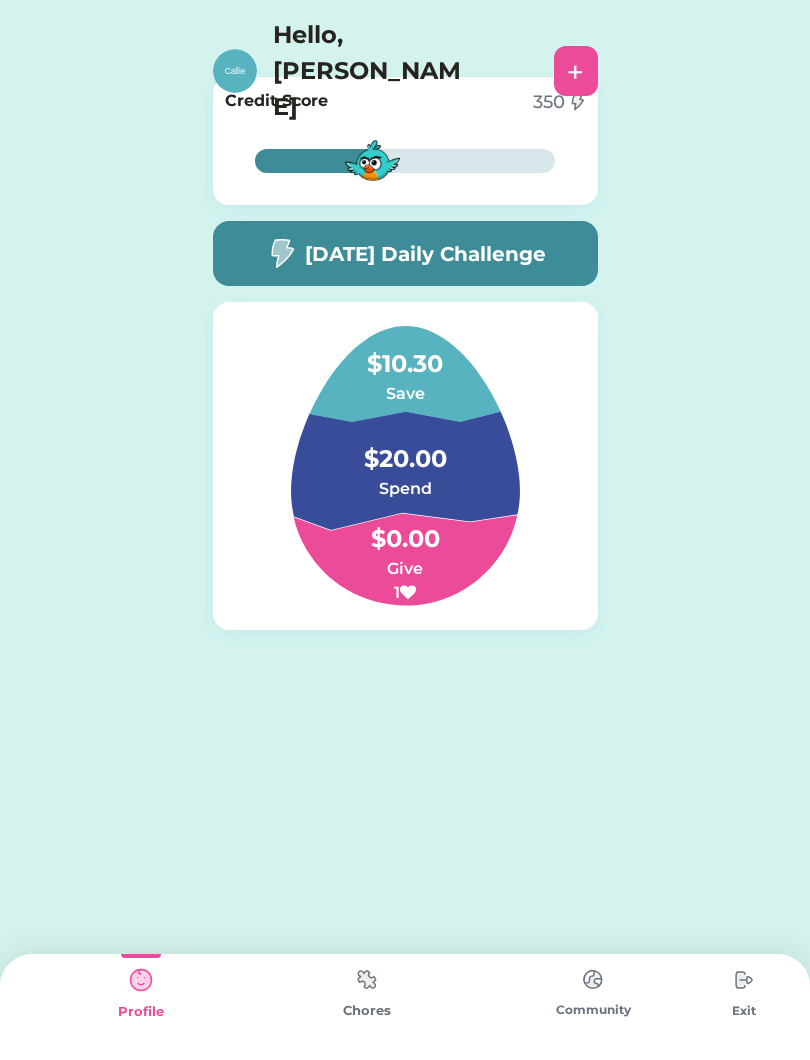 click at bounding box center [367, 979] 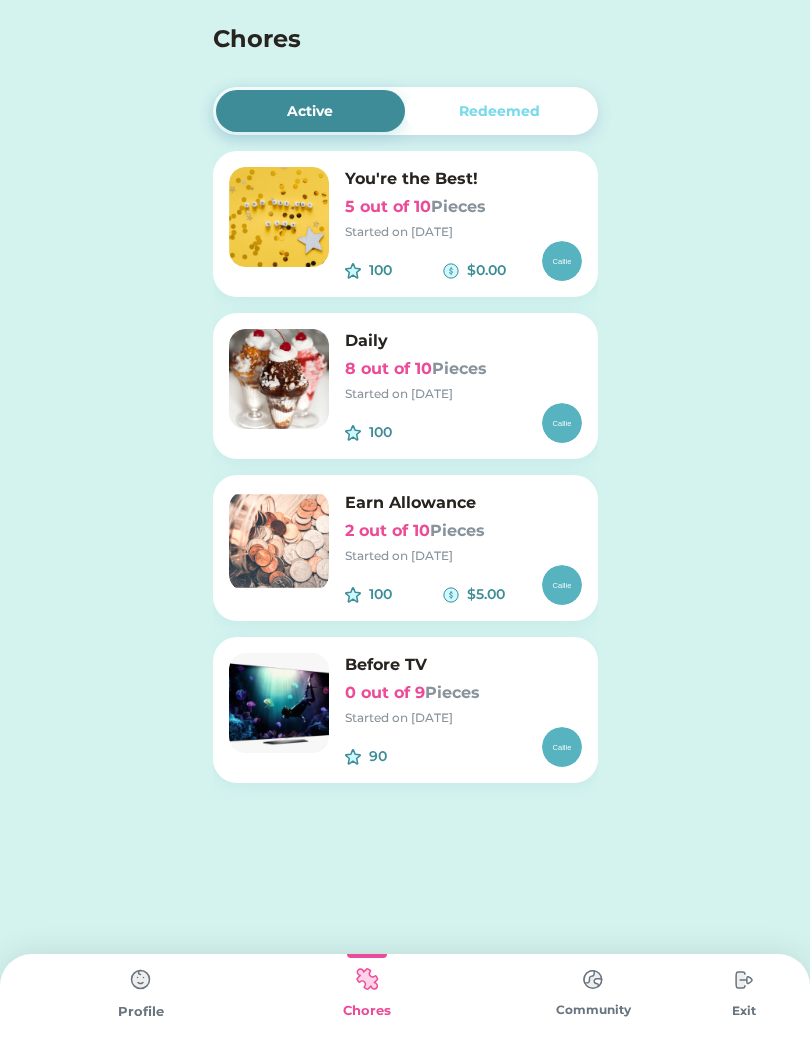 click at bounding box center (279, 217) 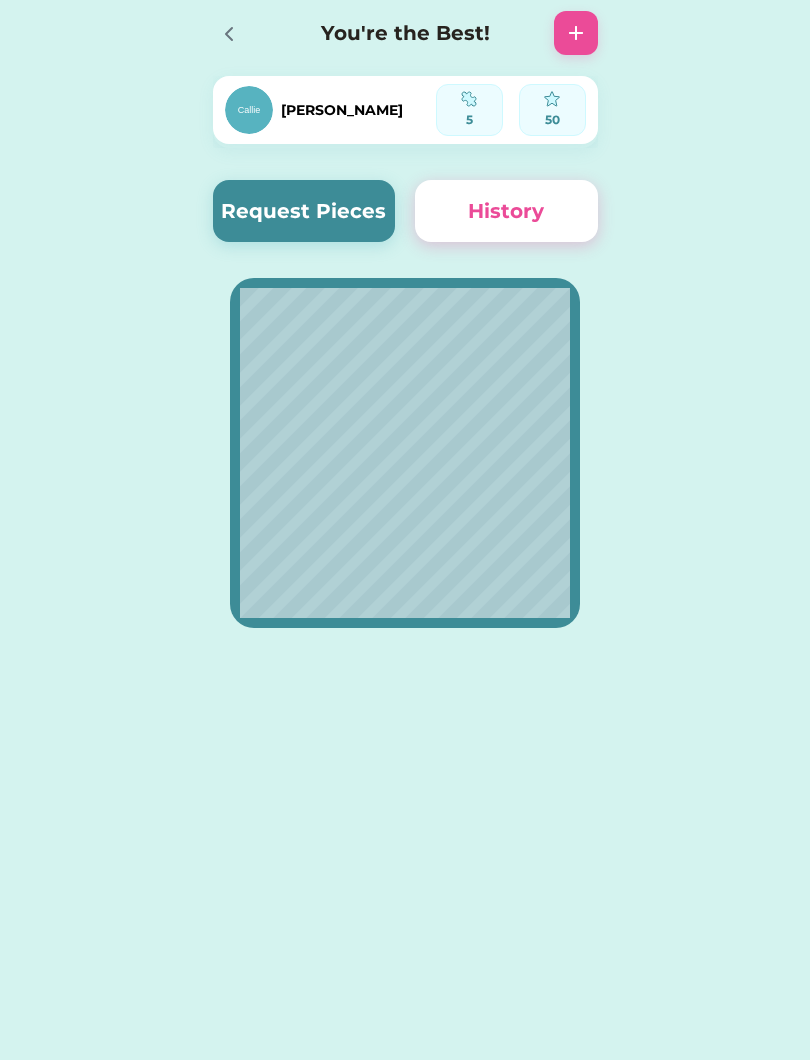 click on "Active Redeemed You're the Best! 5 out of 10  Pieces  Started on 6/26/25 100 $0.00 Daily 8 out of 10  Pieces  Started on 6/26/25 100 Earn Allowance 2 out of 10  Pieces  Started on 6/27/25 100 $5.00 Before TV 0 out of 9  Pieces  Started on 7/11/25 90
Callie 5 50 Request Pieces History
You're the Best!
Oops There was a problem during the setup of your puzzle. Please add an image for this puzzle Save Please select at least one child Callie Save
Please wait $  account credited! Your  account has been credited $ Accept 10 Puzzle Piece added!" at bounding box center (405, 530) 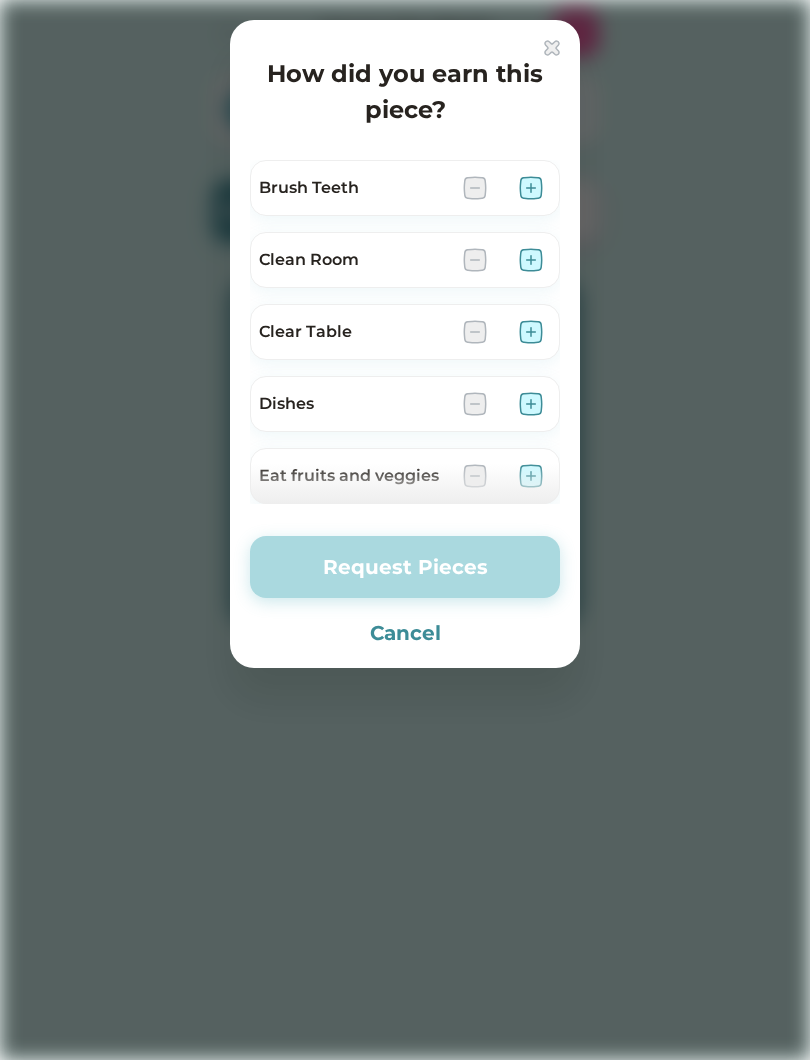 click on "Cancel" at bounding box center (405, 633) 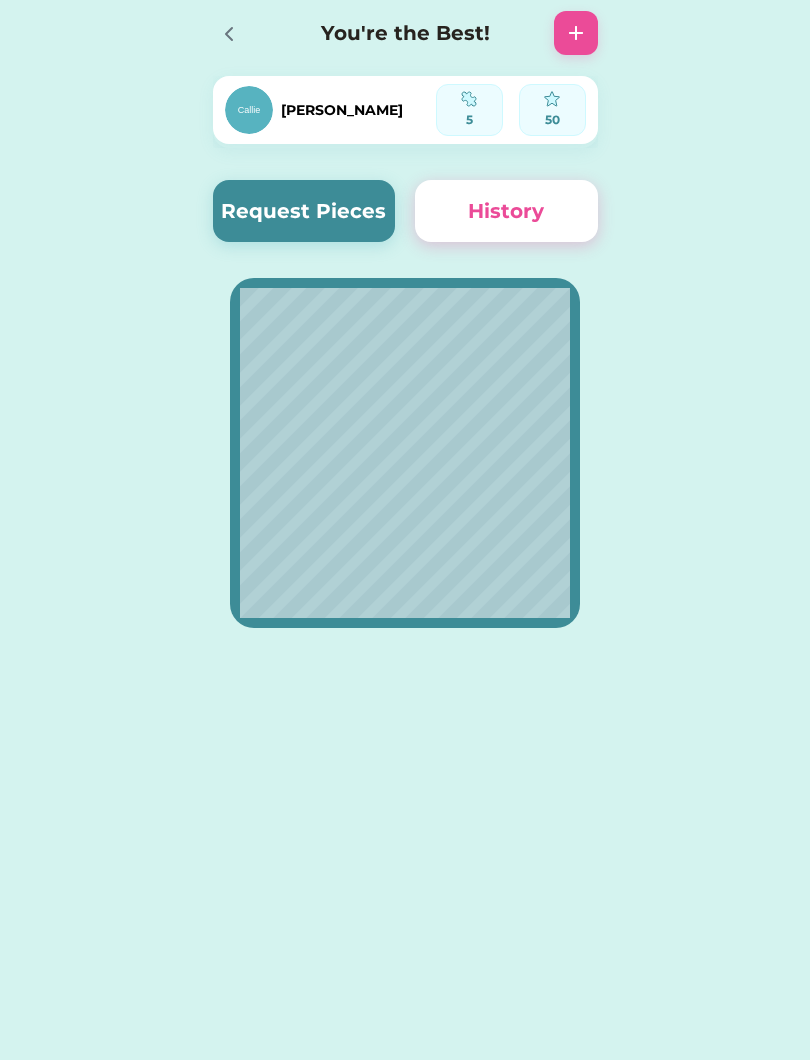 click on "Request Pieces" at bounding box center (304, 211) 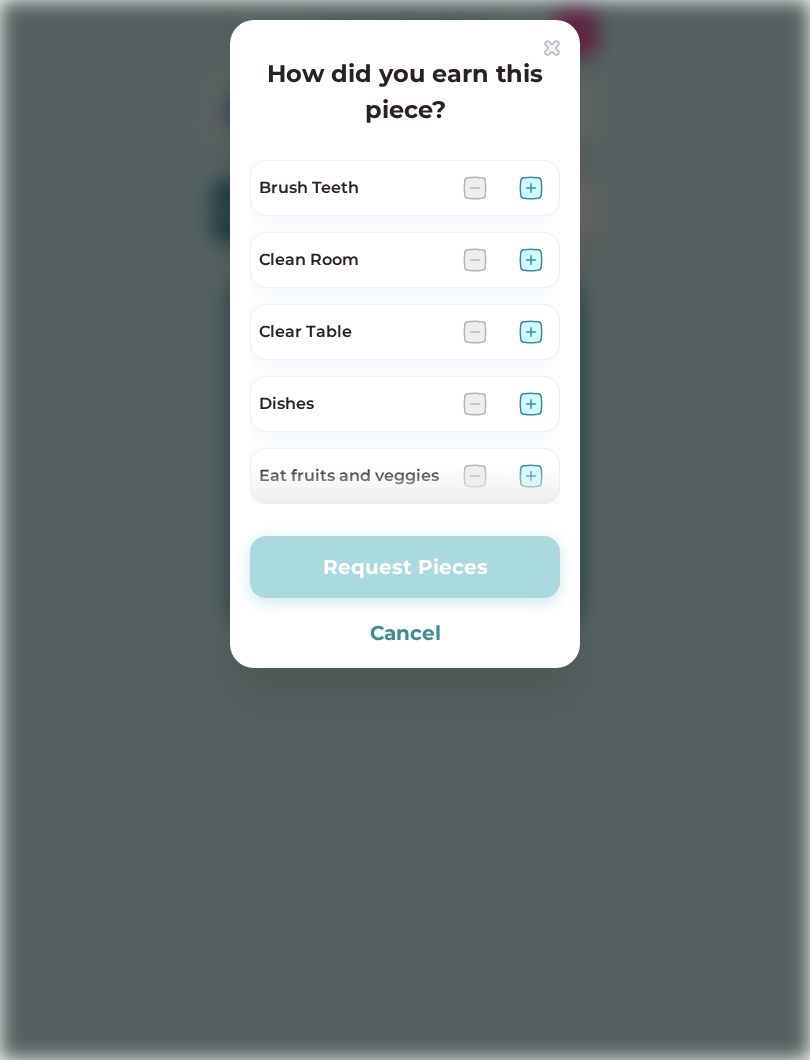 click on "Cancel" at bounding box center (405, 633) 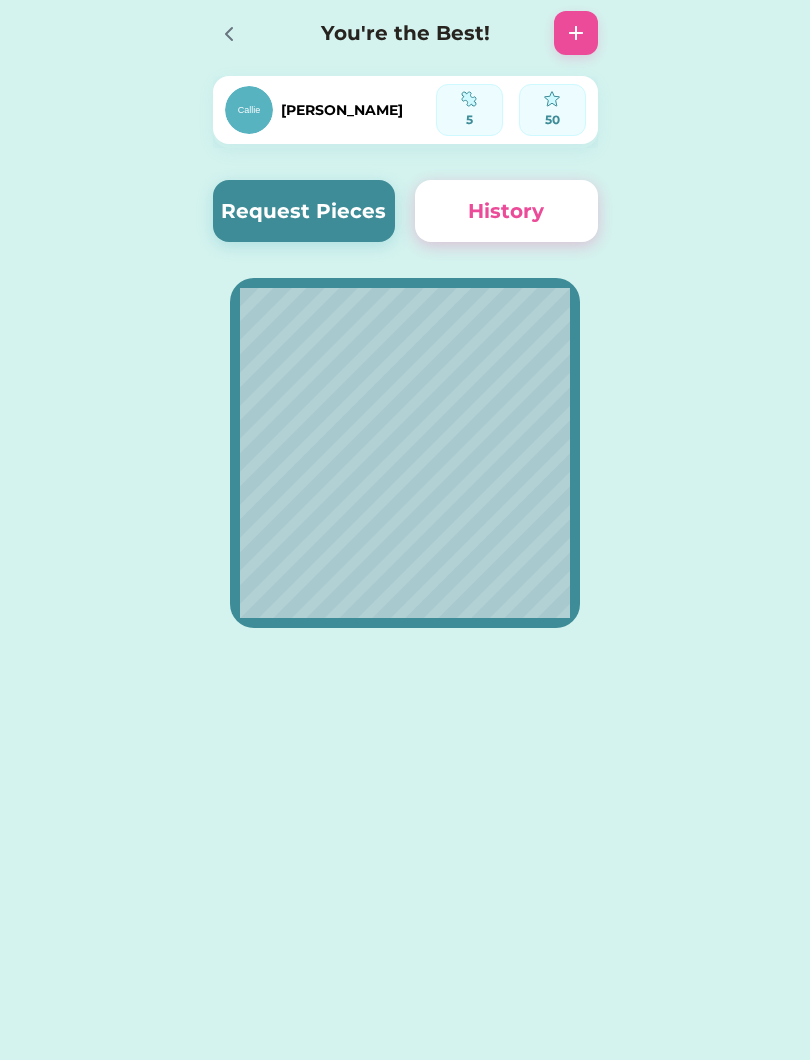click on "[PERSON_NAME]" at bounding box center (330, 110) 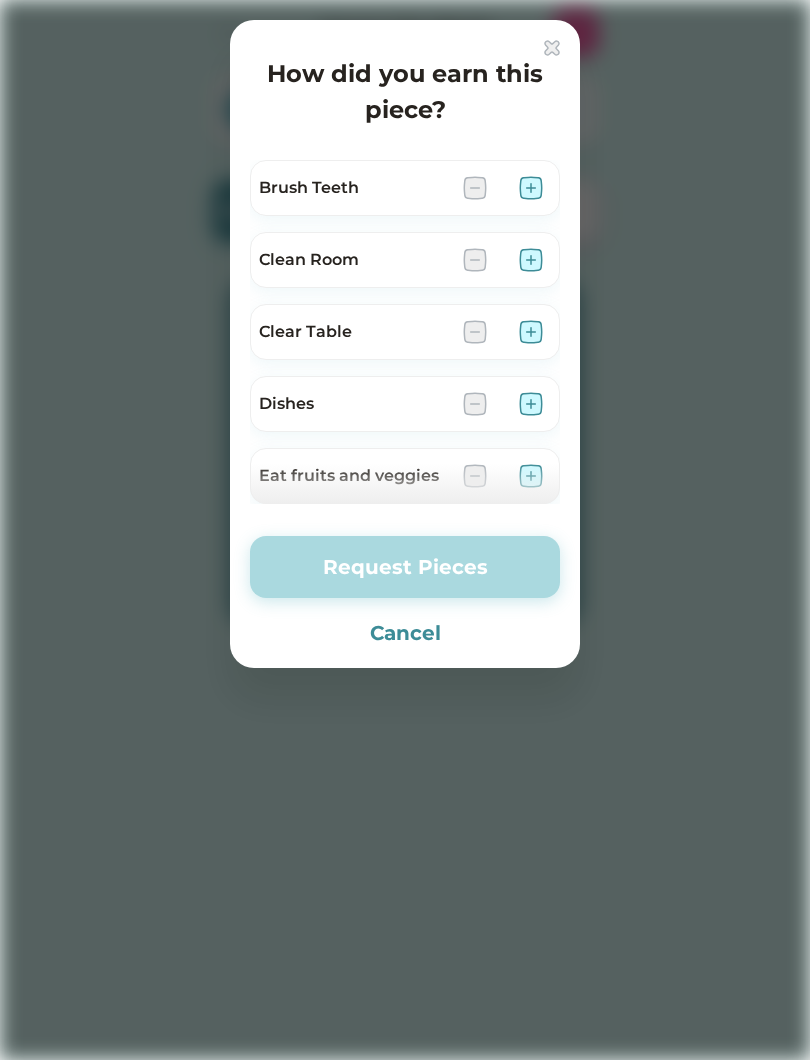 scroll, scrollTop: 0, scrollLeft: 0, axis: both 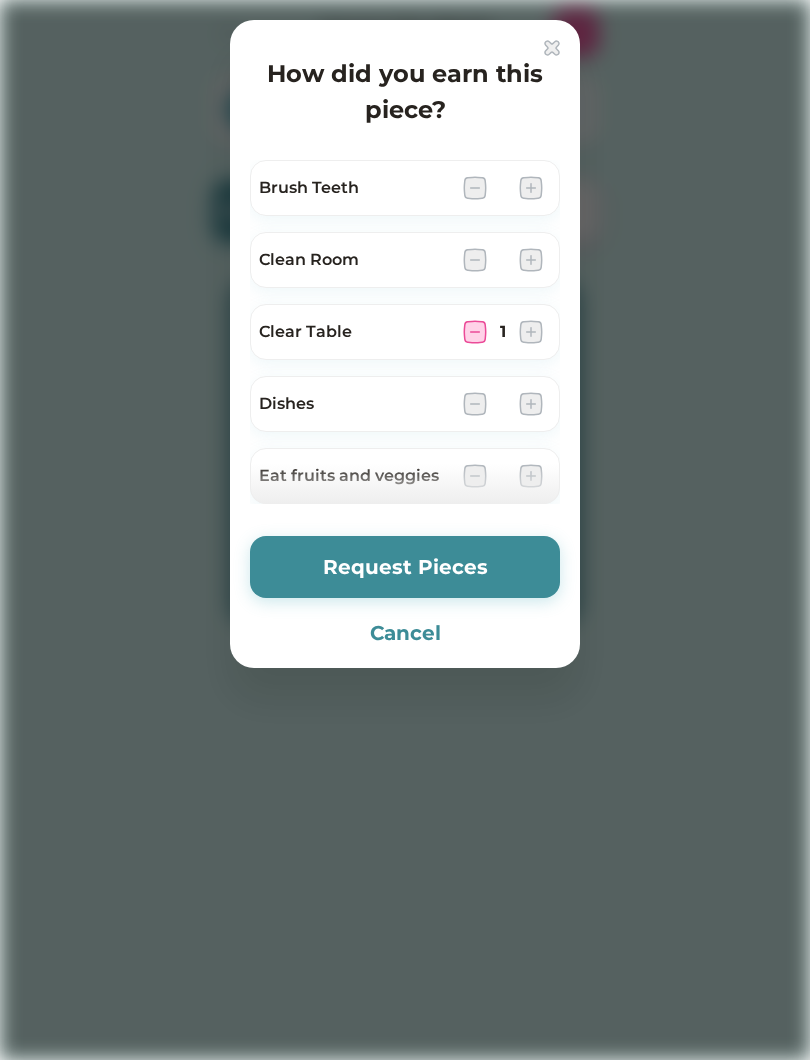 click on "Request Pieces" at bounding box center (405, 567) 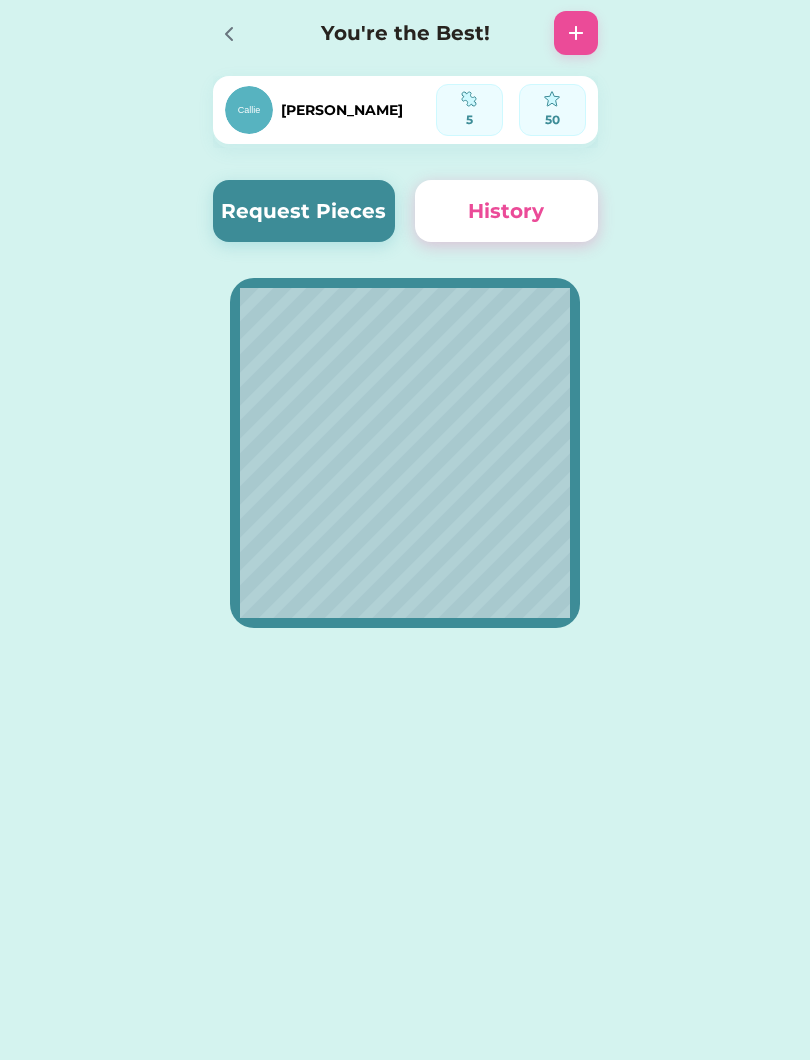 click on "Request Pieces" at bounding box center (304, 211) 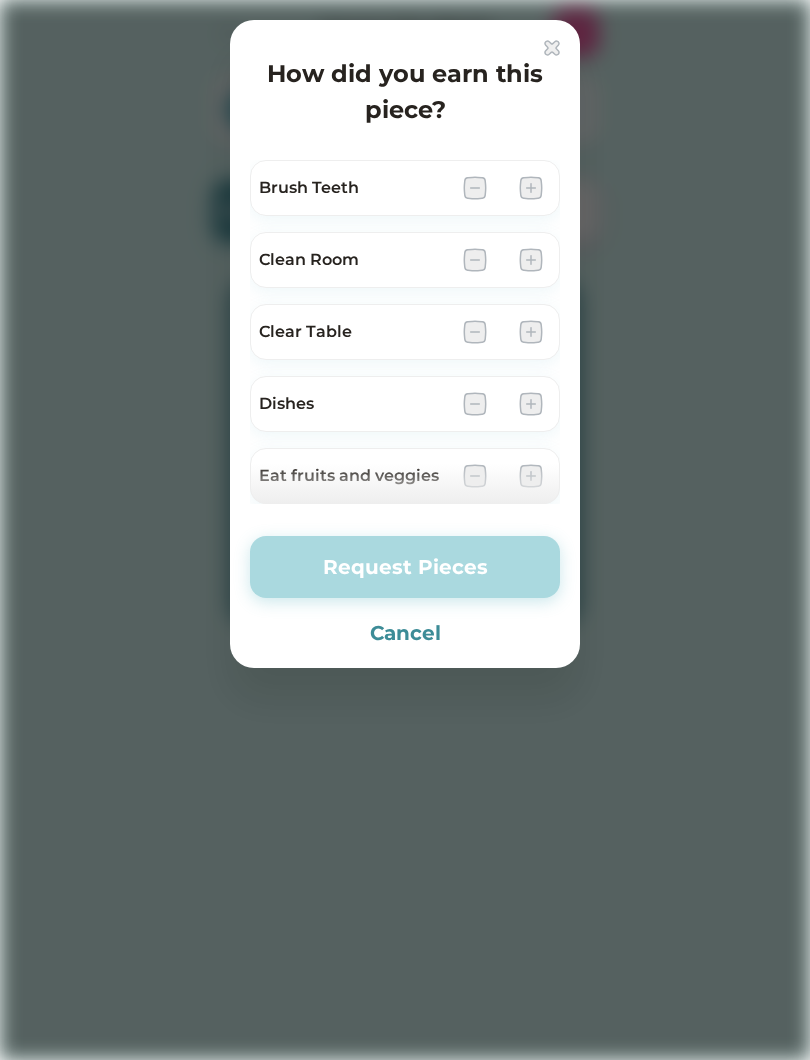 click on "Cancel" at bounding box center (405, 633) 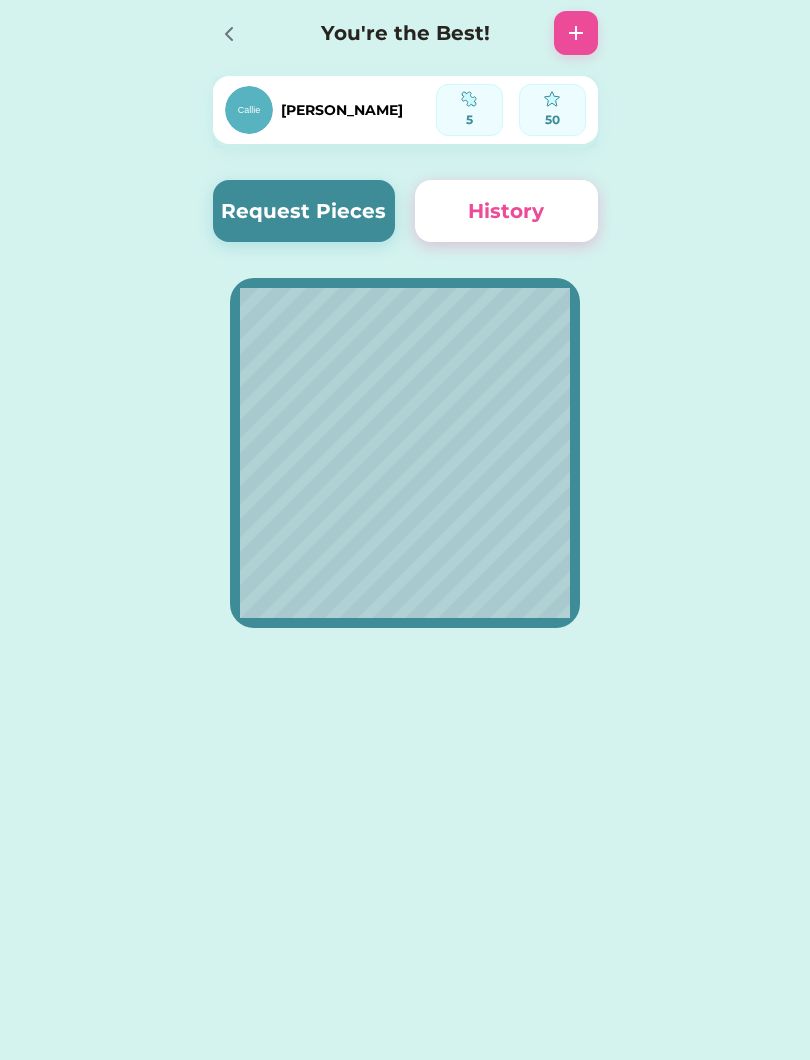 click on "Request Pieces" at bounding box center [304, 211] 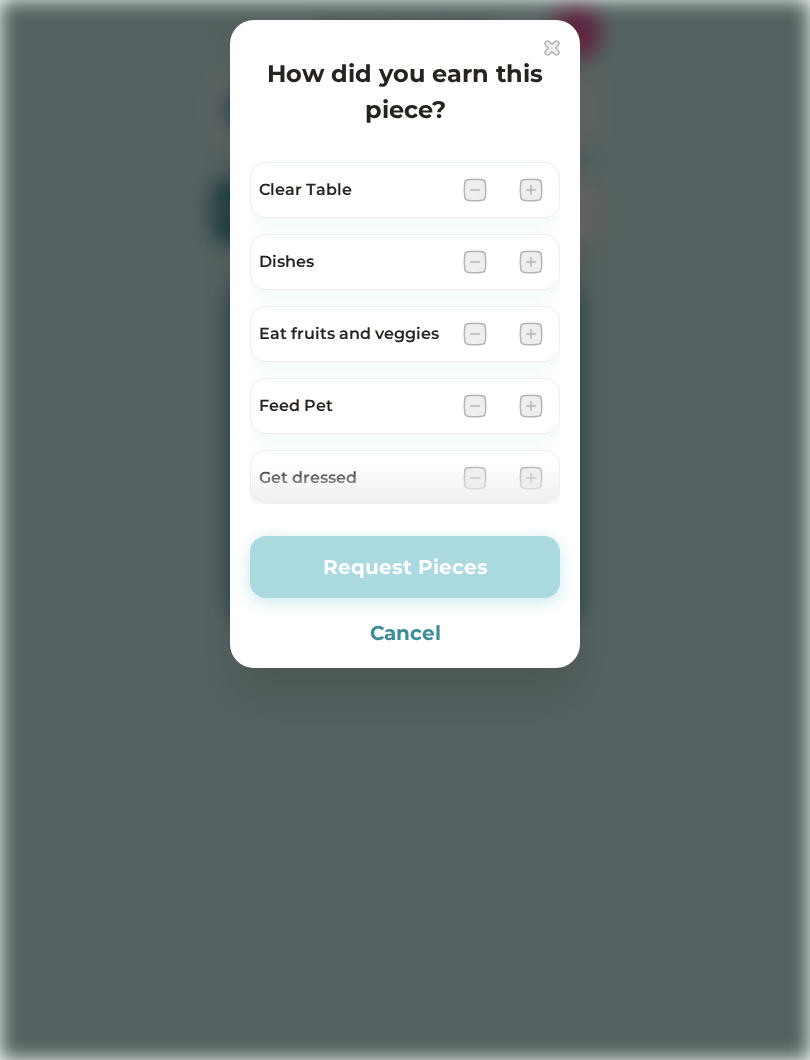 scroll, scrollTop: 154, scrollLeft: 0, axis: vertical 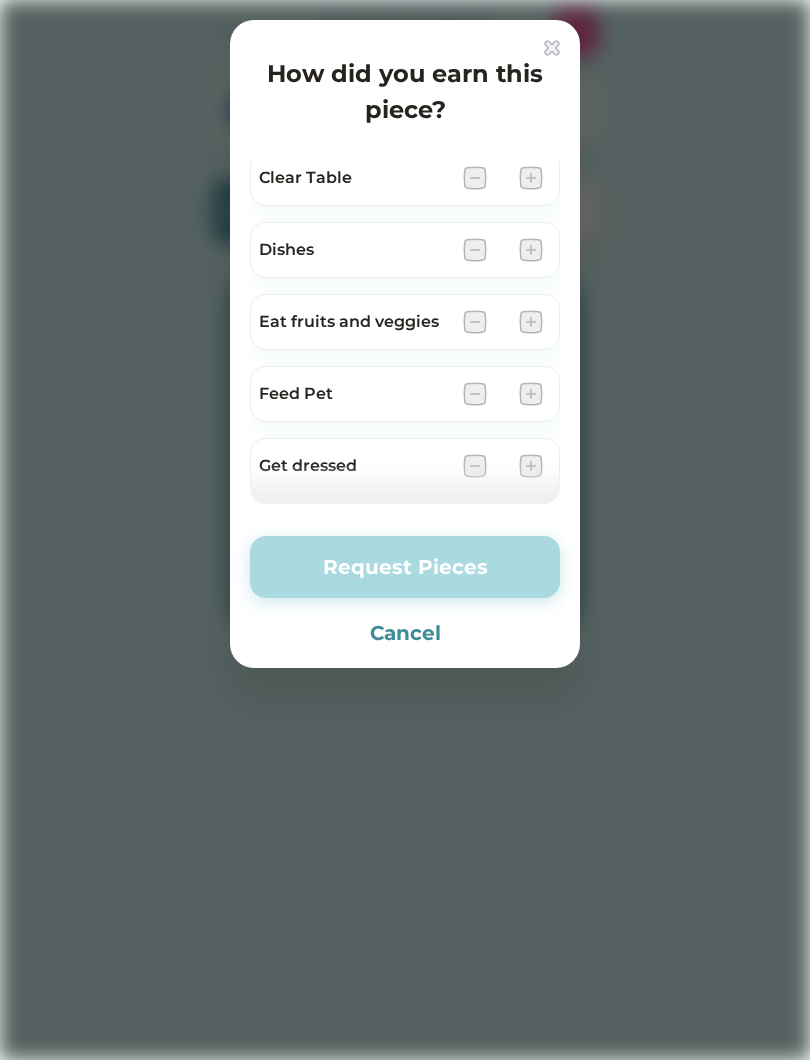 click at bounding box center (405, 484) 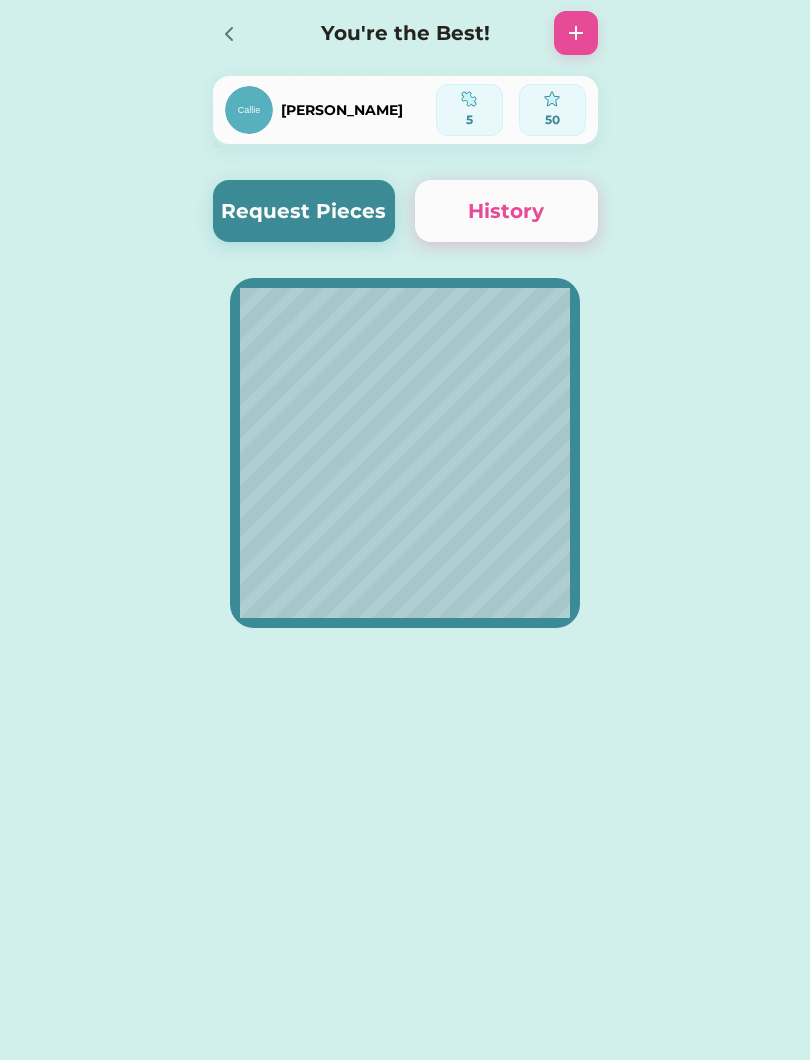 scroll, scrollTop: 0, scrollLeft: 0, axis: both 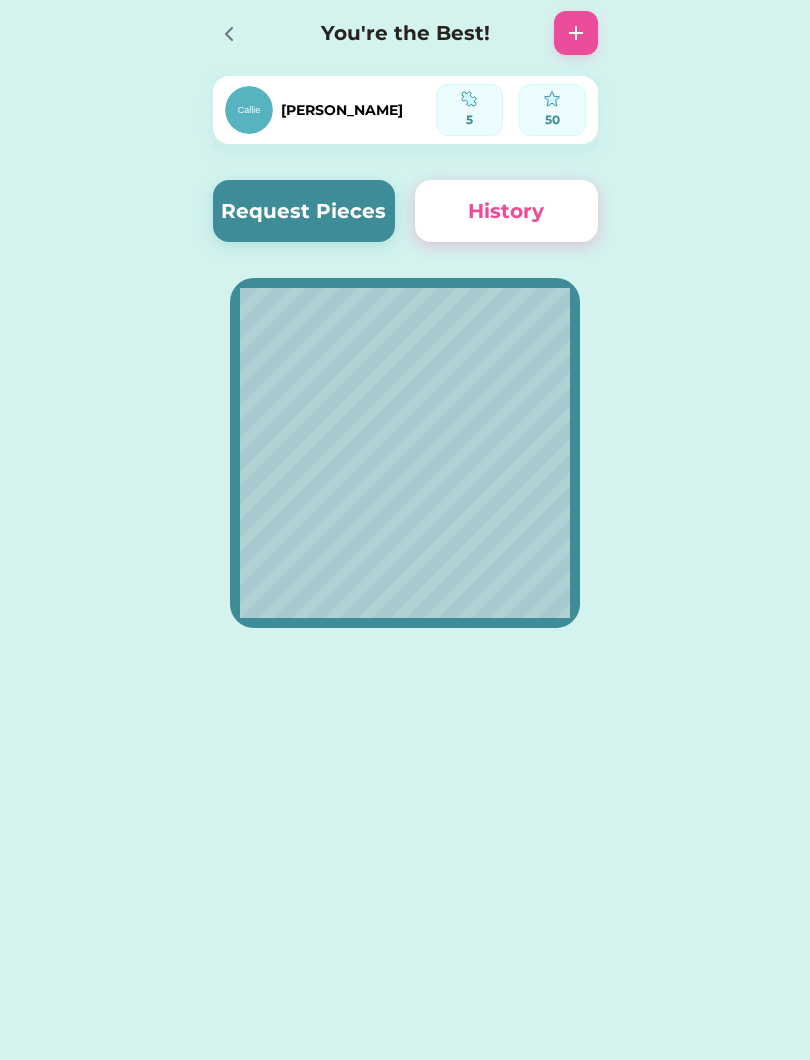 click on "Request Pieces" at bounding box center (304, 211) 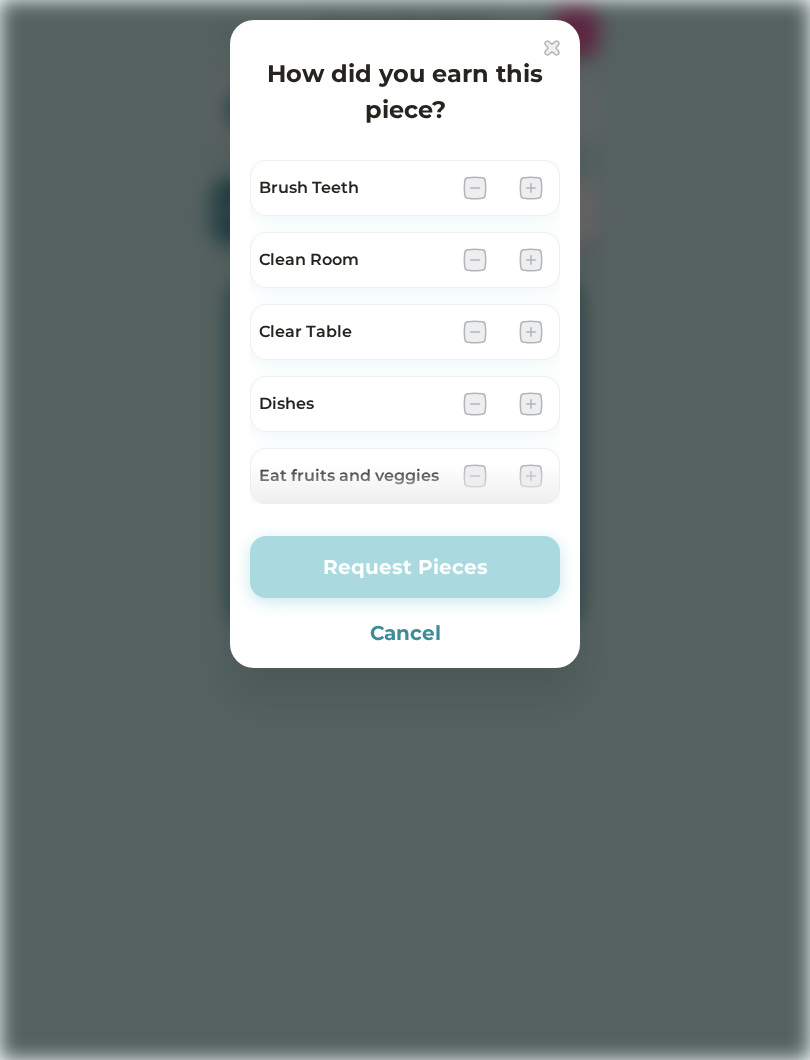 click at bounding box center (531, 620) 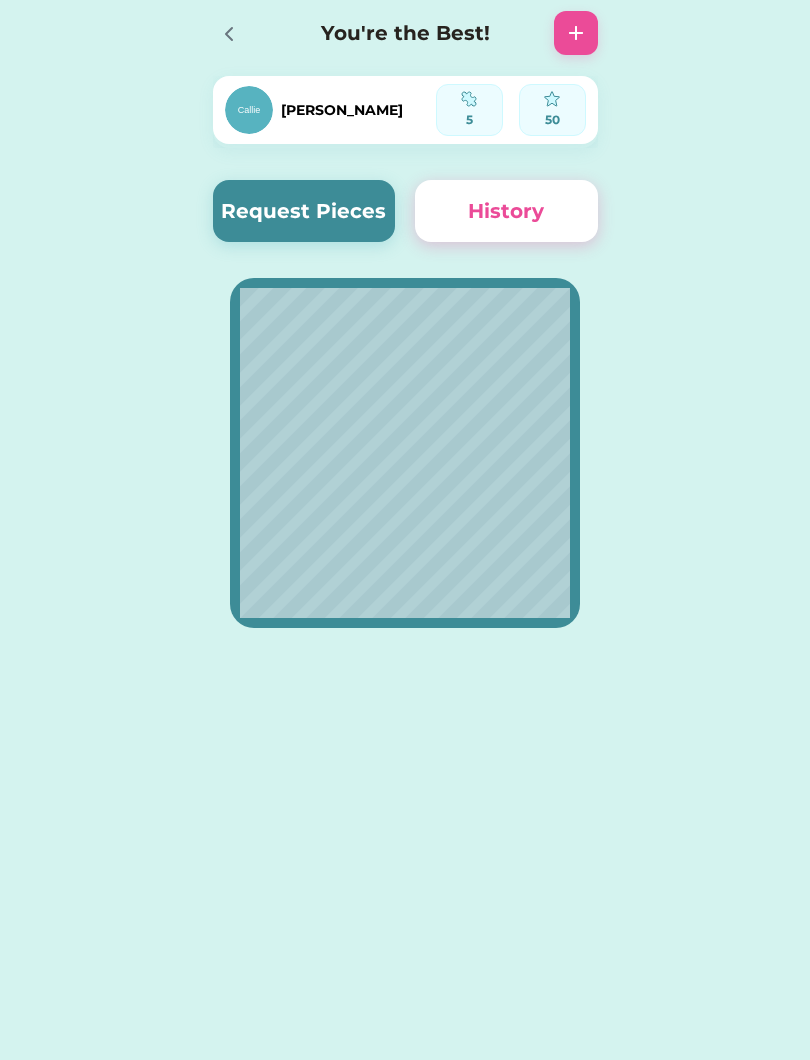 click on "Request Pieces" at bounding box center [304, 211] 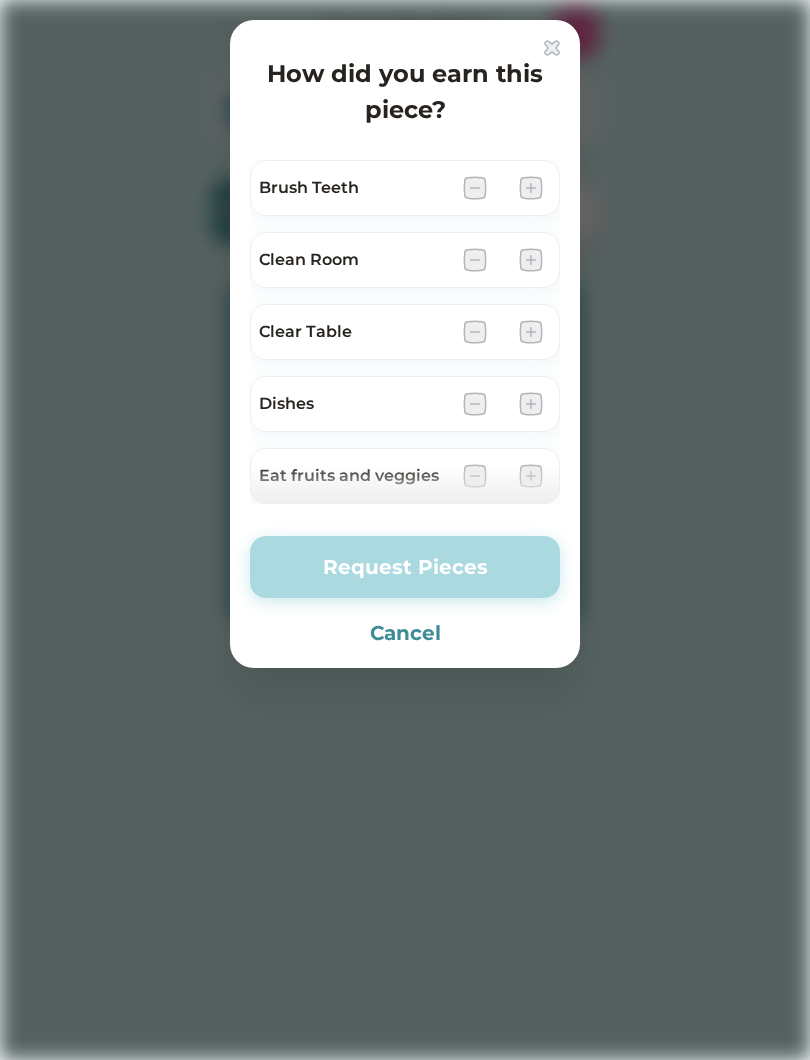 click at bounding box center [531, 620] 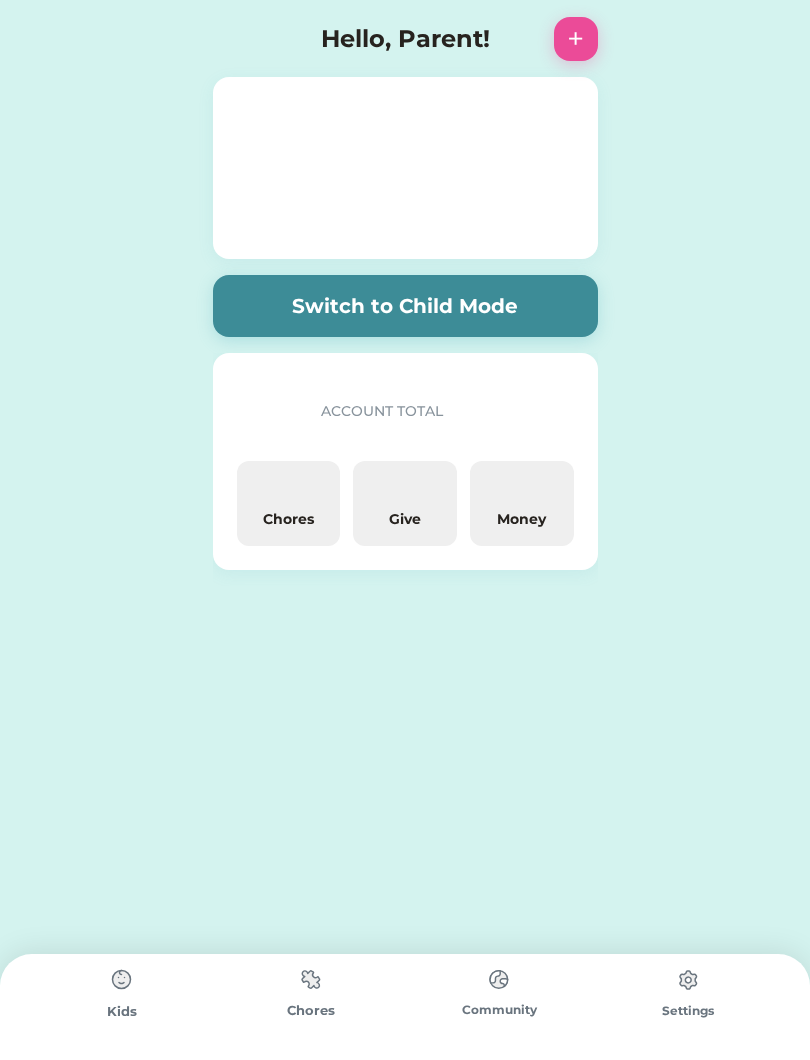 scroll, scrollTop: 0, scrollLeft: 0, axis: both 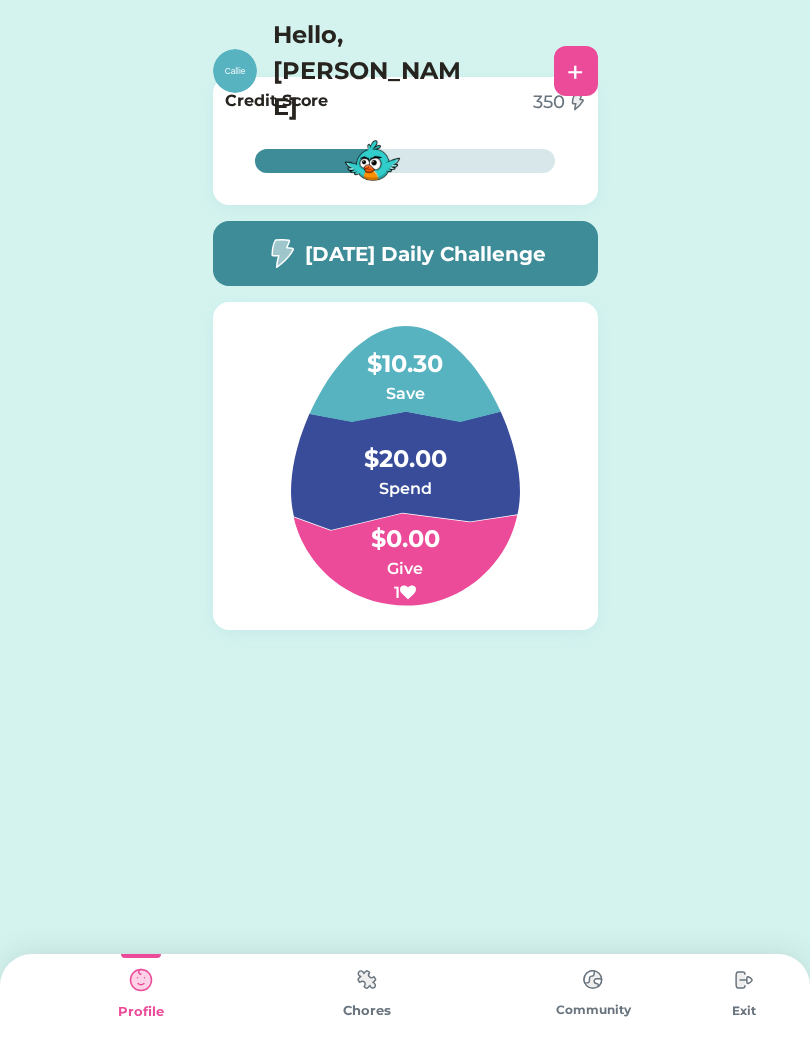 click at bounding box center (367, 979) 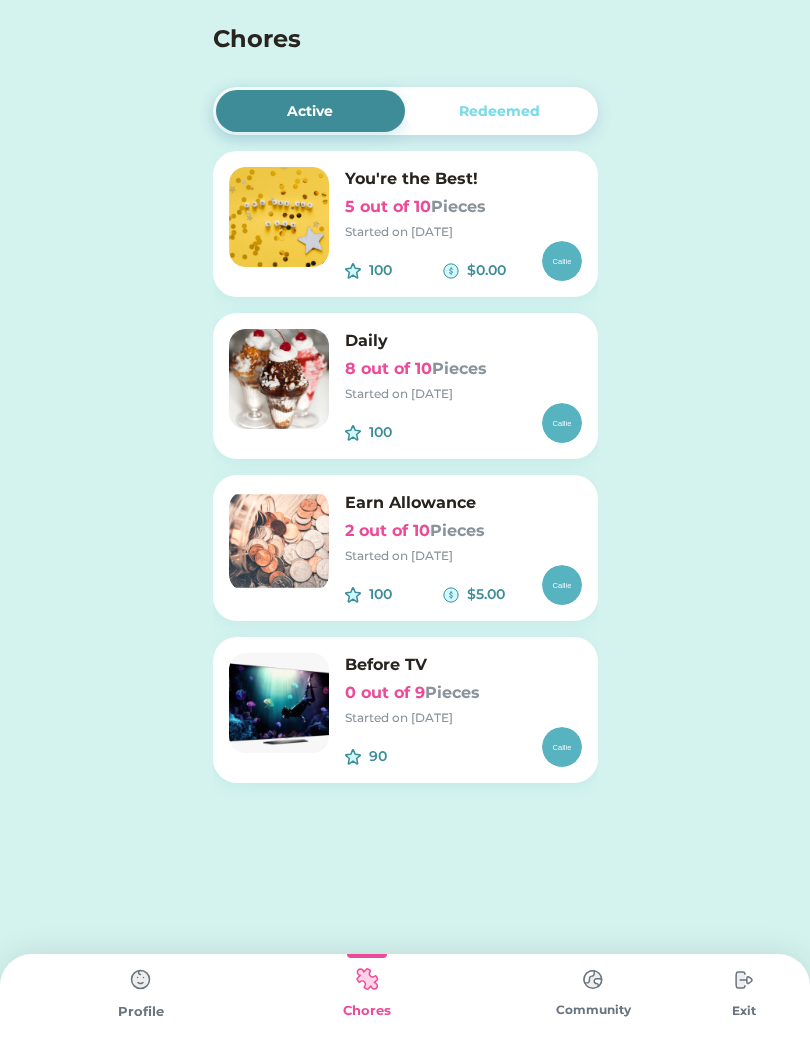 click on "You're the Best! 5 out of 10  Pieces  Started on [DATE]" at bounding box center (463, 204) 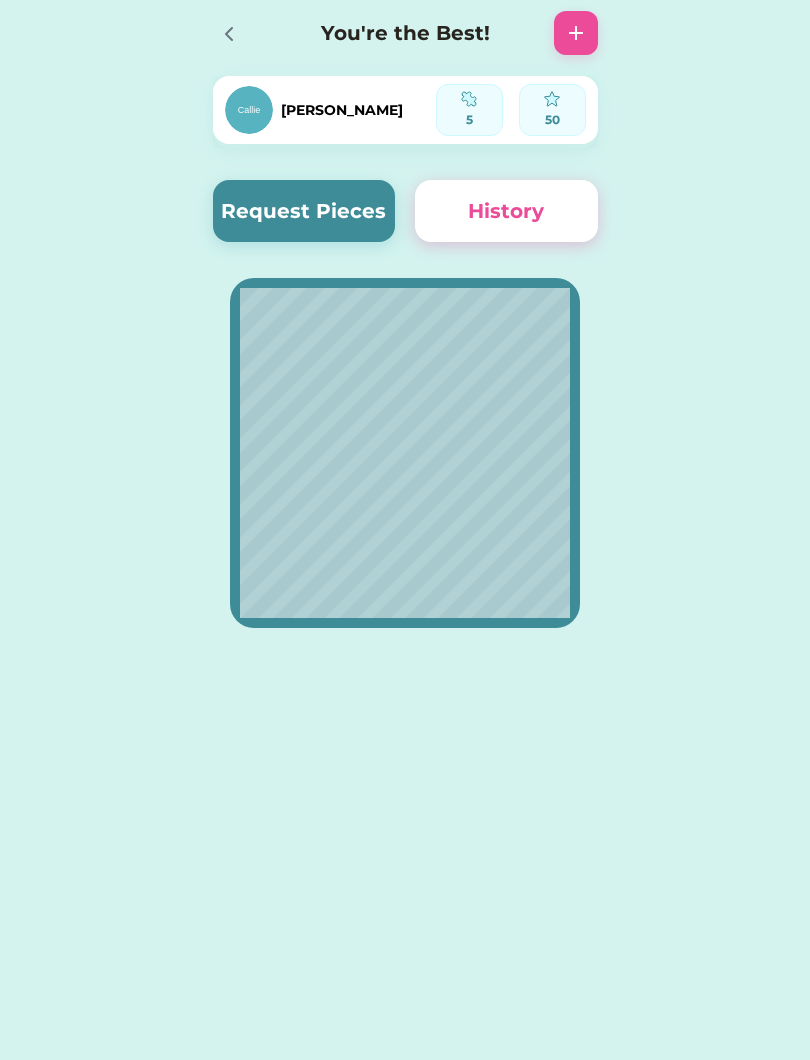 click on "Request Pieces" at bounding box center [304, 211] 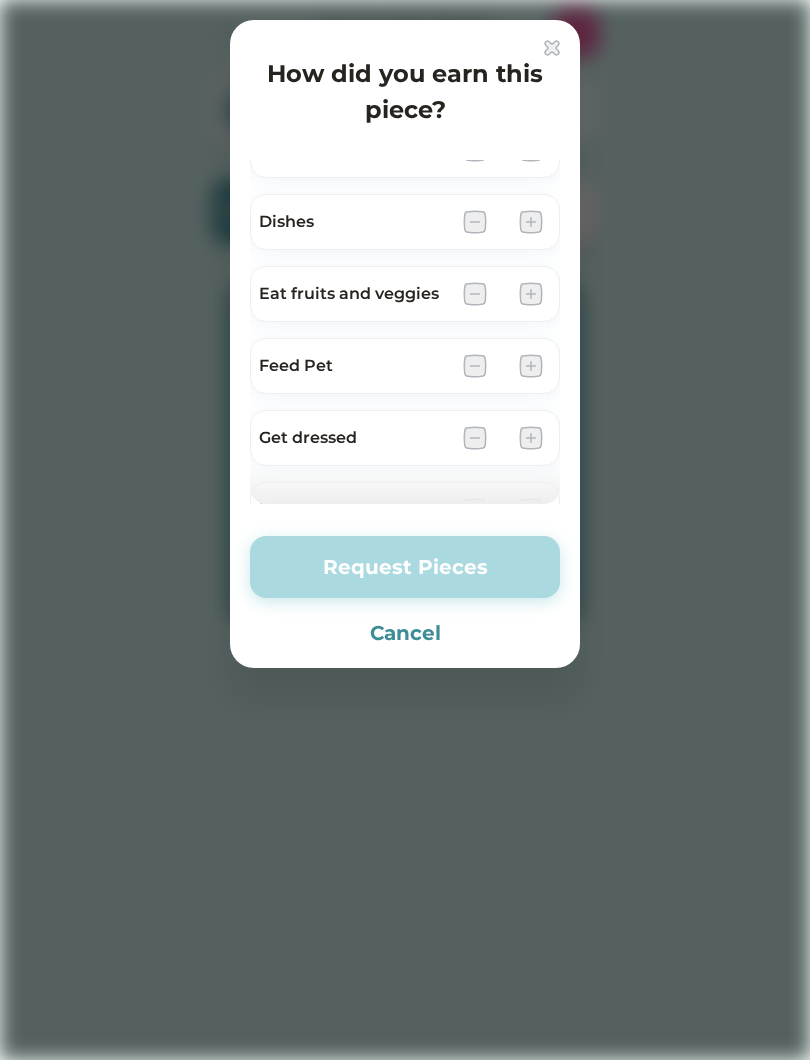 scroll, scrollTop: 192, scrollLeft: 0, axis: vertical 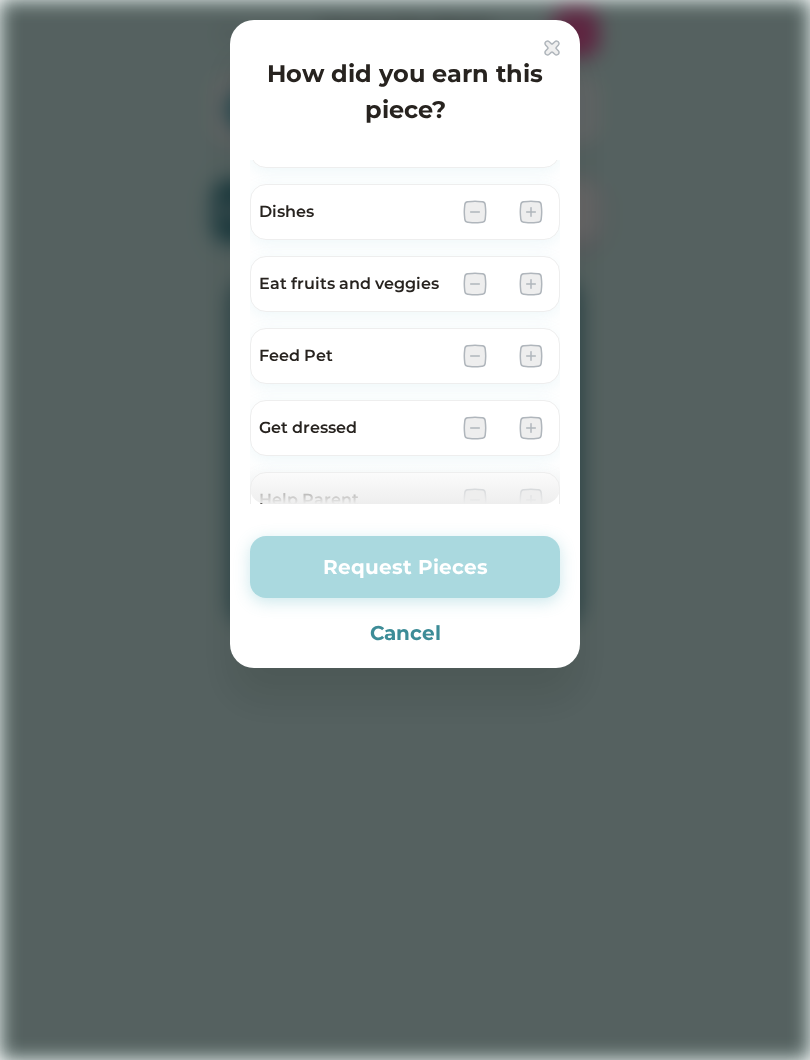 click at bounding box center (531, 428) 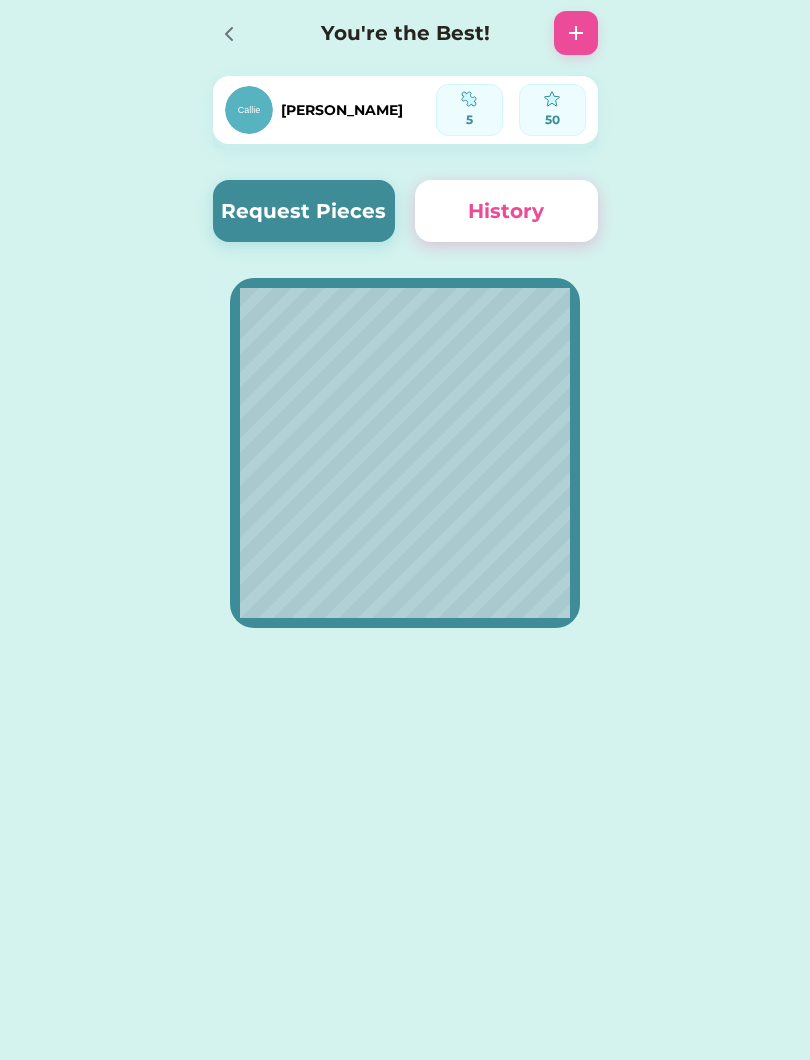 click on "History" at bounding box center (506, 211) 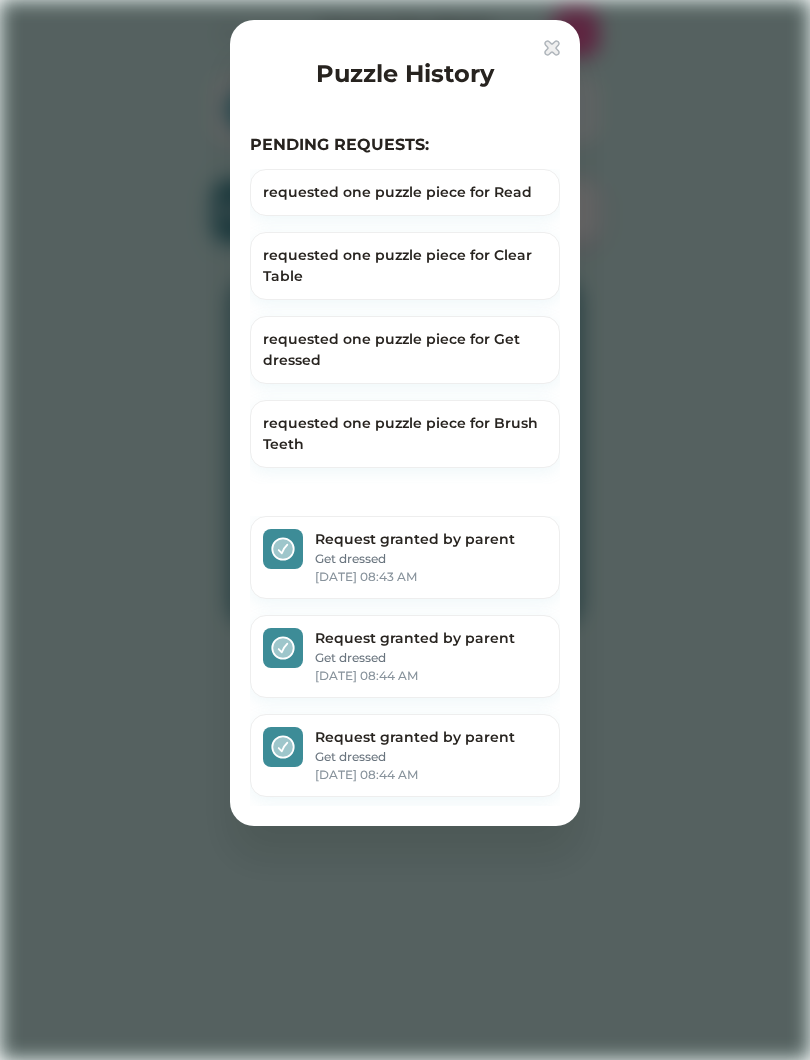 click on "Request granted by parent" at bounding box center (431, 539) 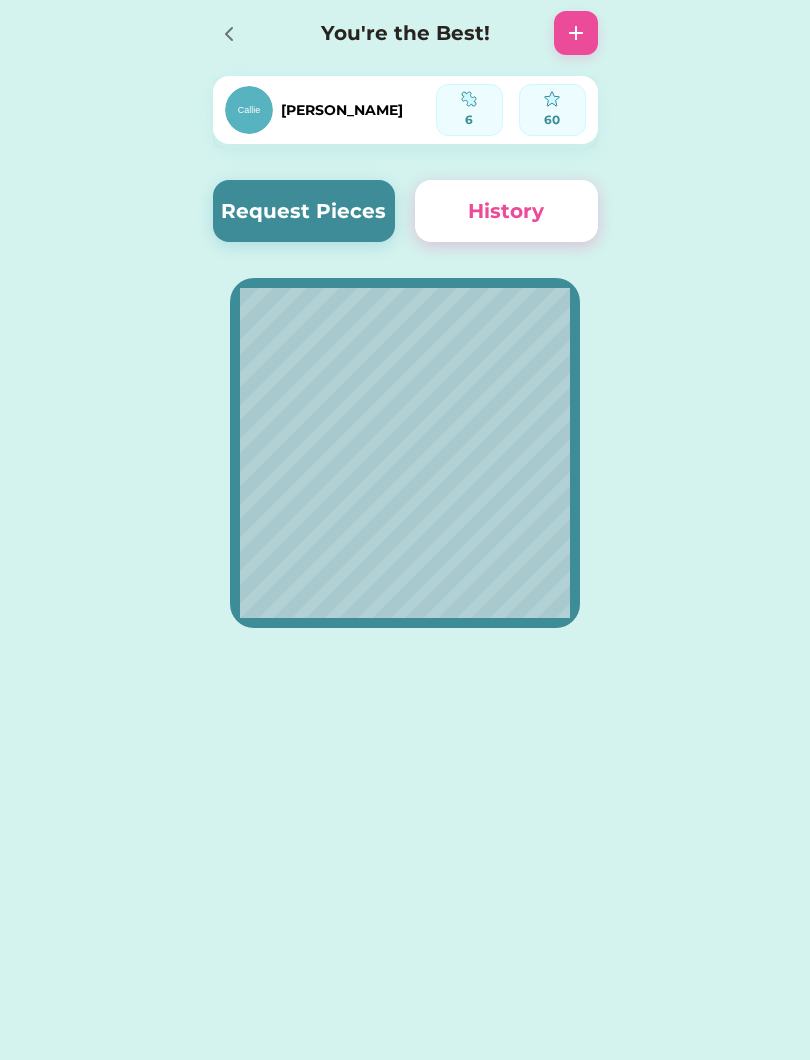 click on "Request Pieces" at bounding box center (304, 211) 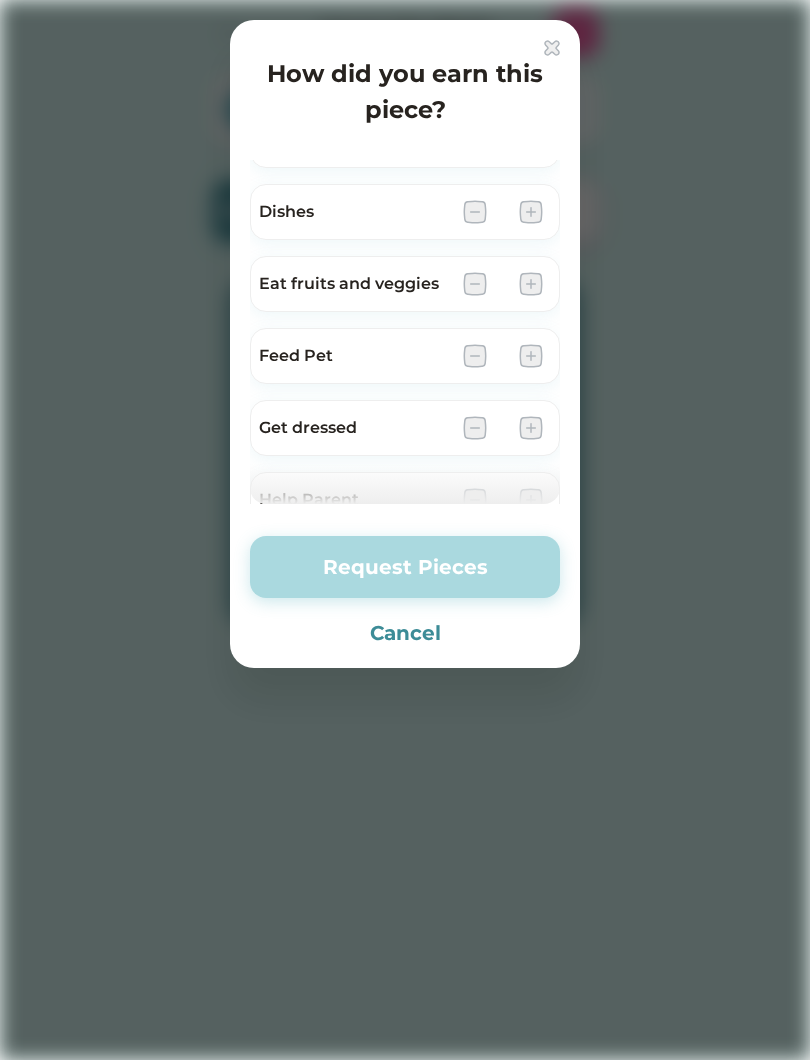 click at bounding box center [531, 212] 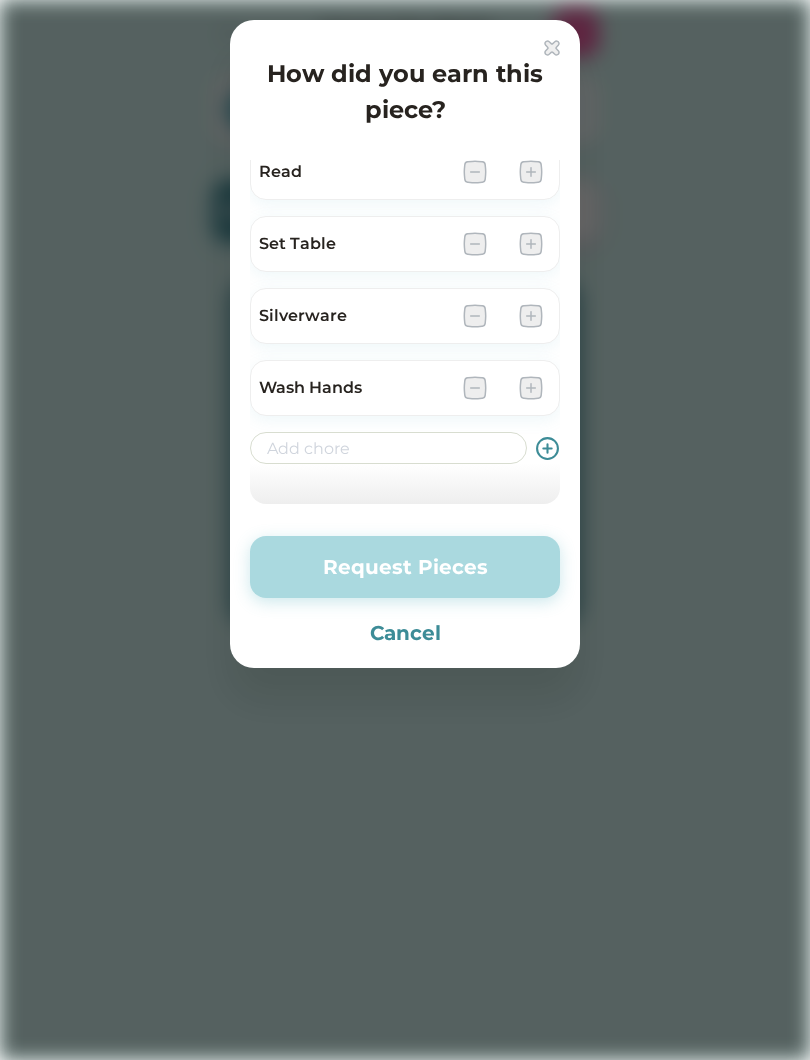 scroll, scrollTop: 1024, scrollLeft: 0, axis: vertical 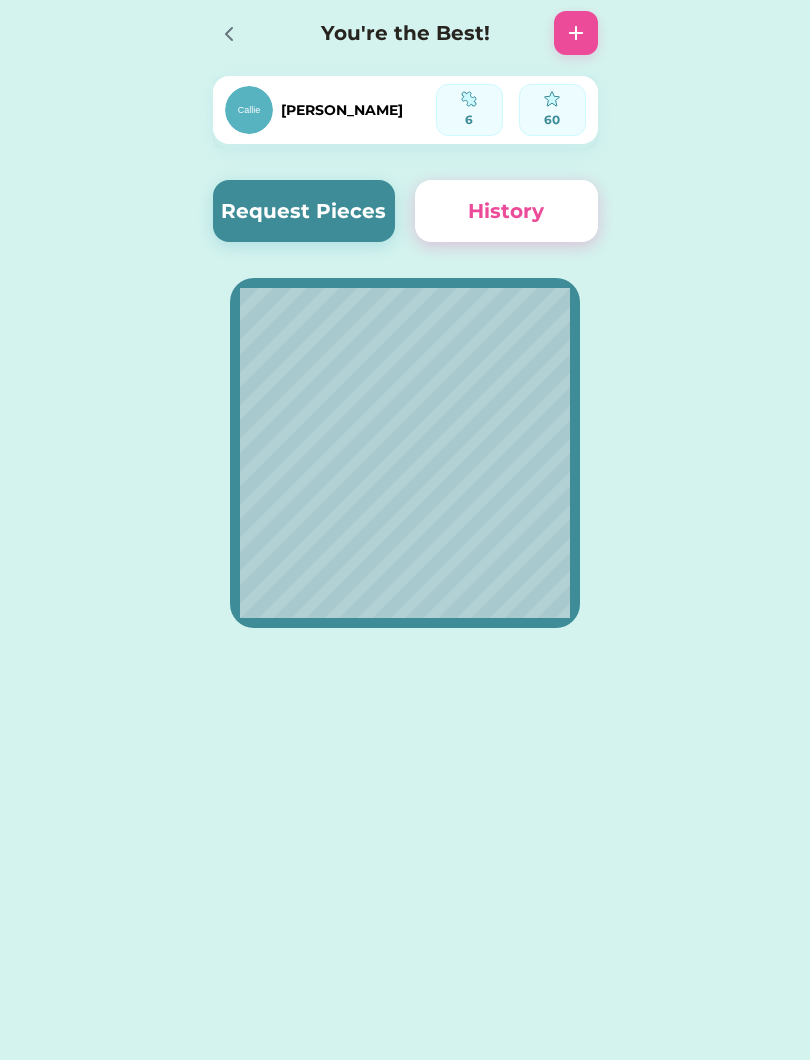 click at bounding box center [235, 33] 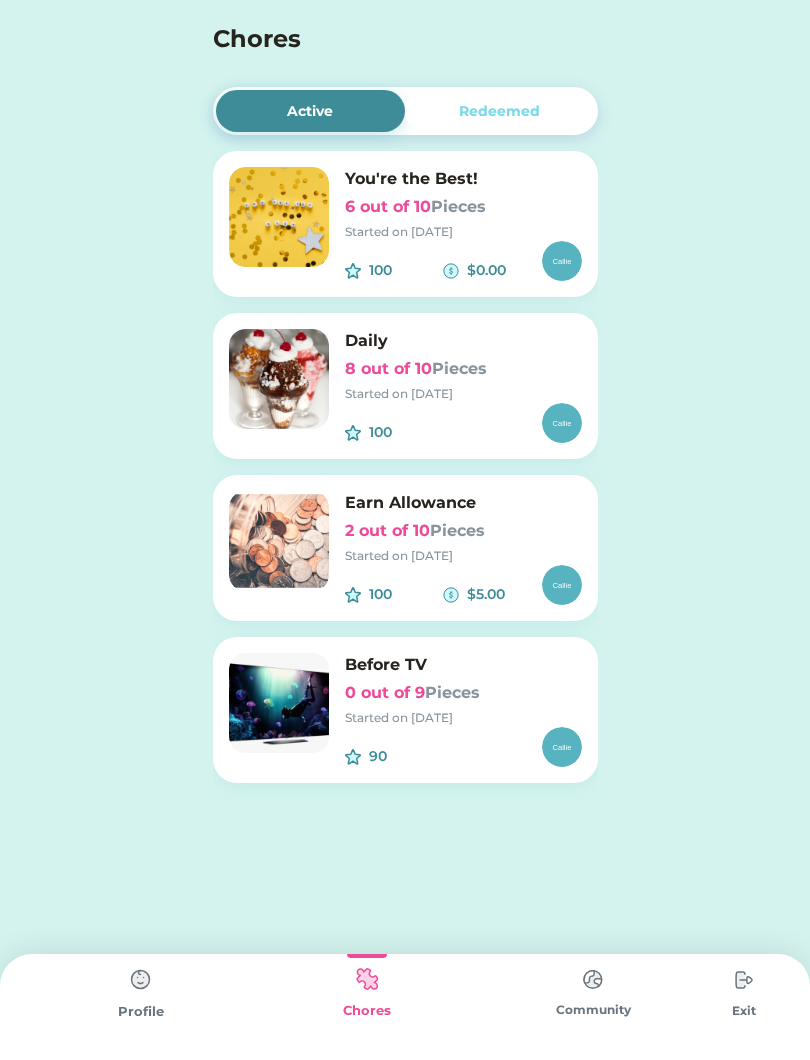 click on "2 out of 10  Pieces" at bounding box center (463, 531) 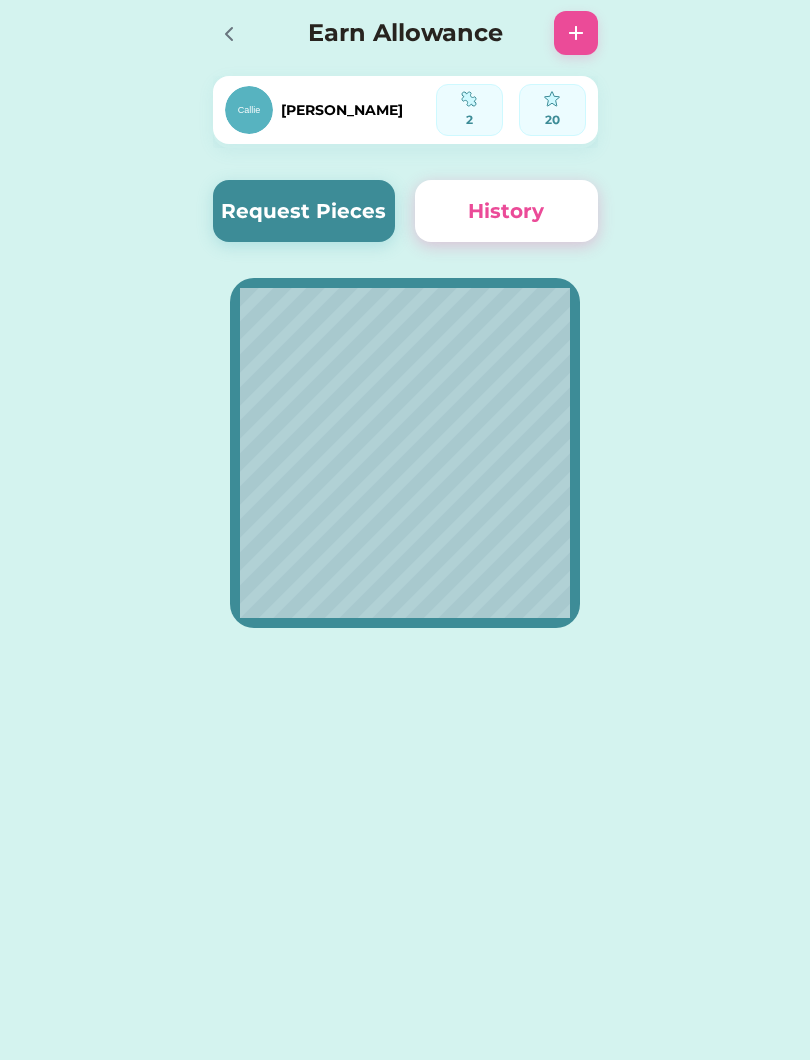 click on "Request Pieces" at bounding box center [304, 211] 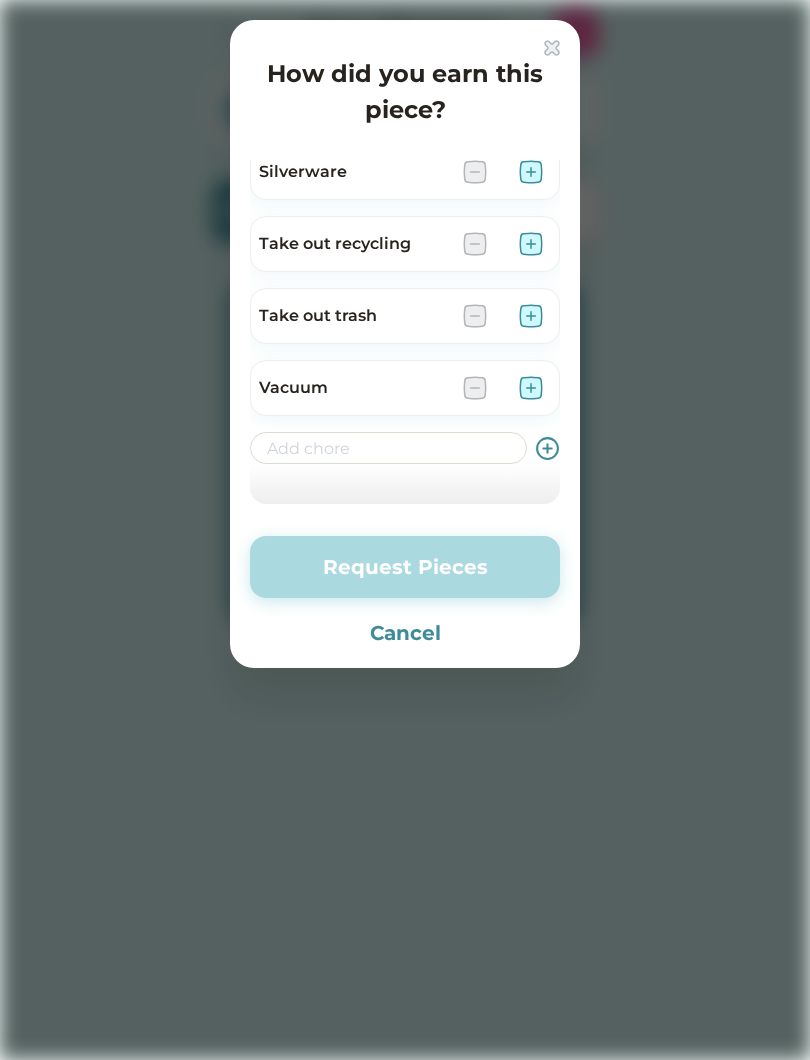 scroll, scrollTop: 304, scrollLeft: 0, axis: vertical 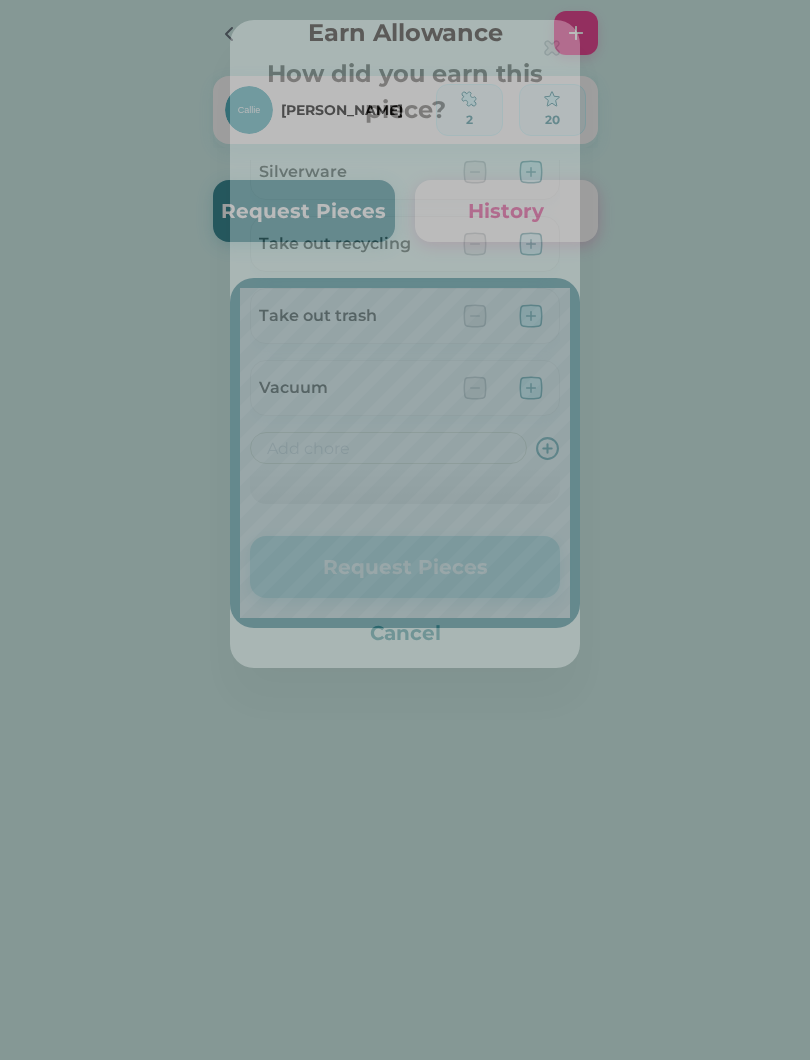 click at bounding box center [405, 530] 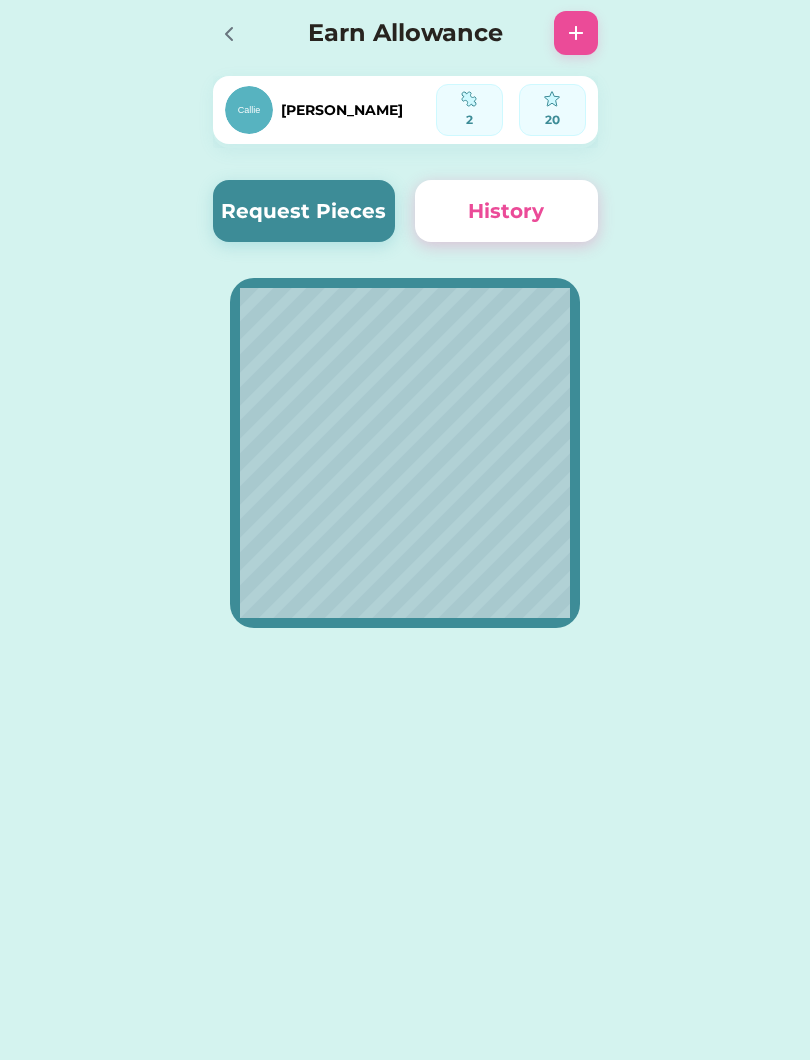 click on "Request Pieces" at bounding box center (304, 211) 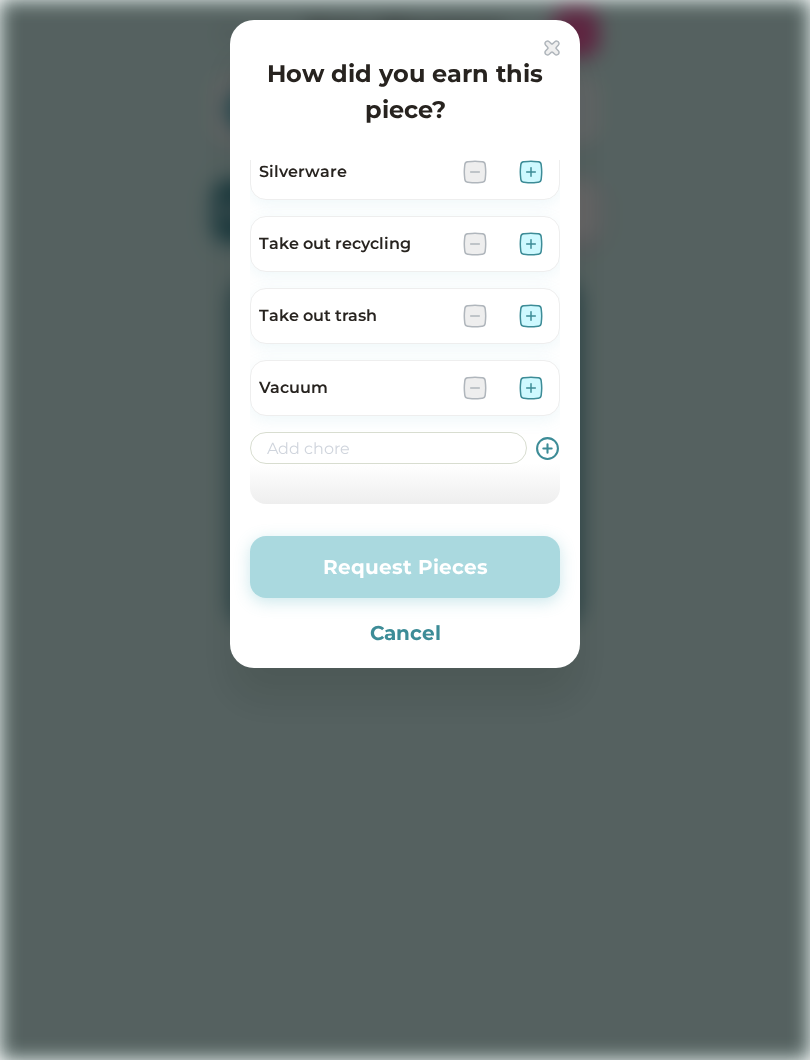 click at bounding box center [531, 316] 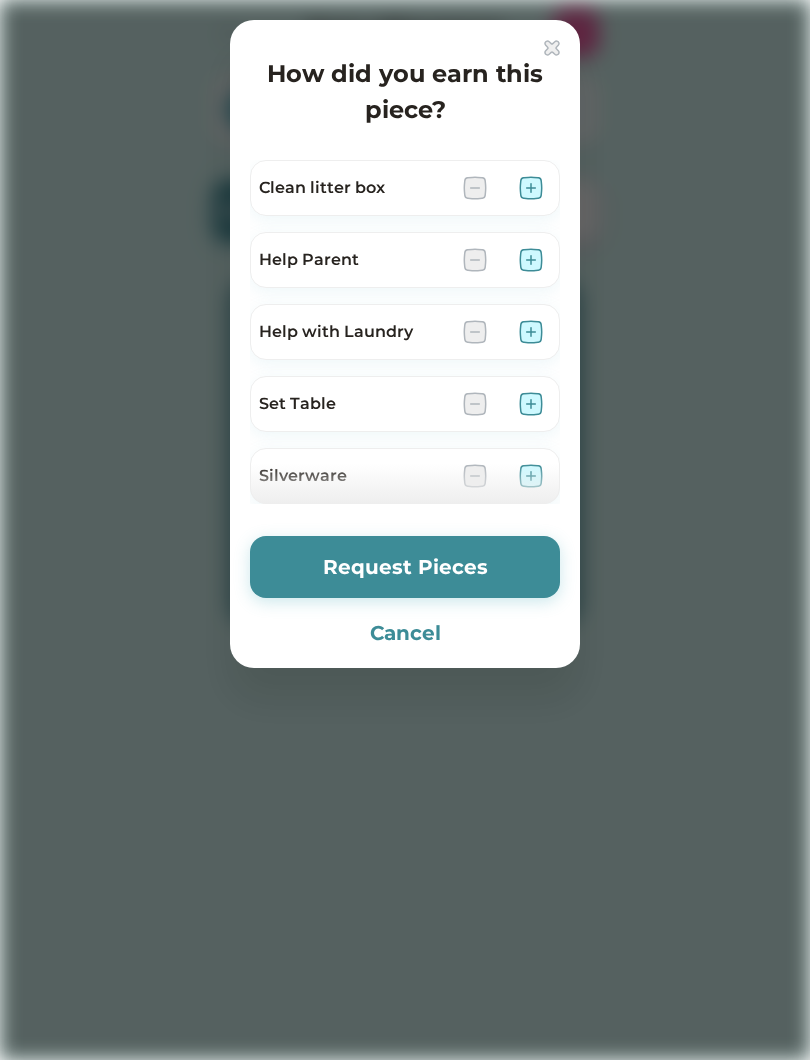 scroll, scrollTop: 0, scrollLeft: 0, axis: both 